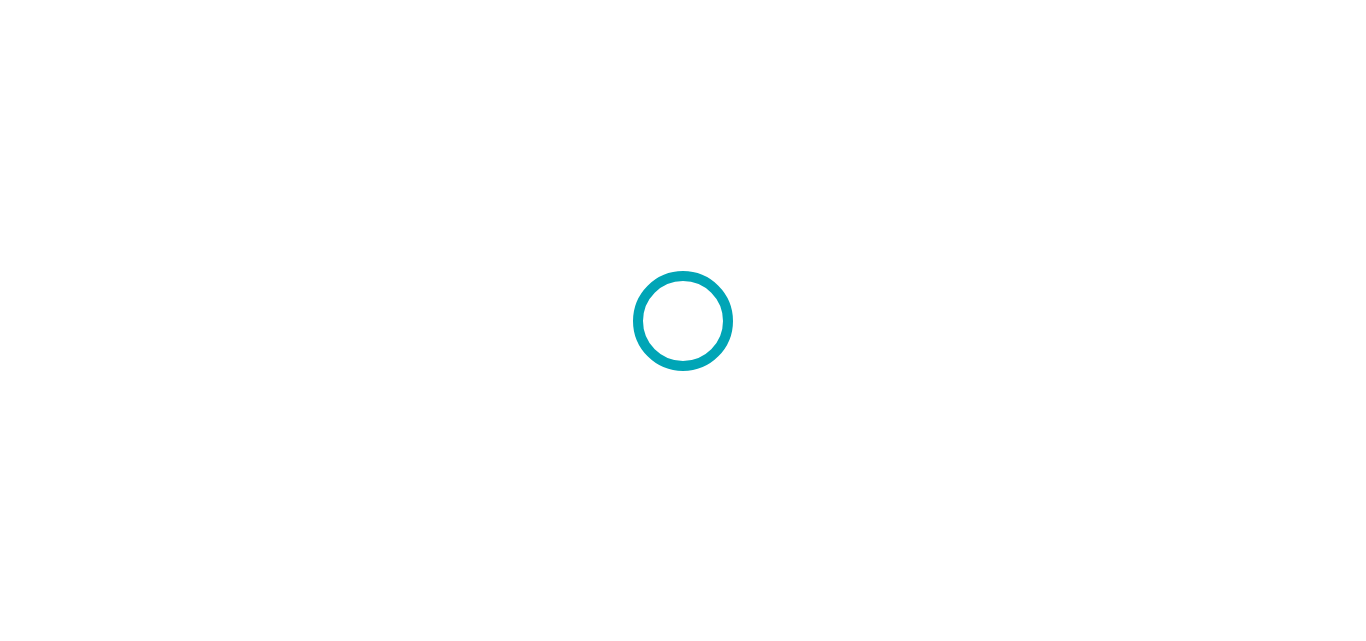 scroll, scrollTop: 0, scrollLeft: 0, axis: both 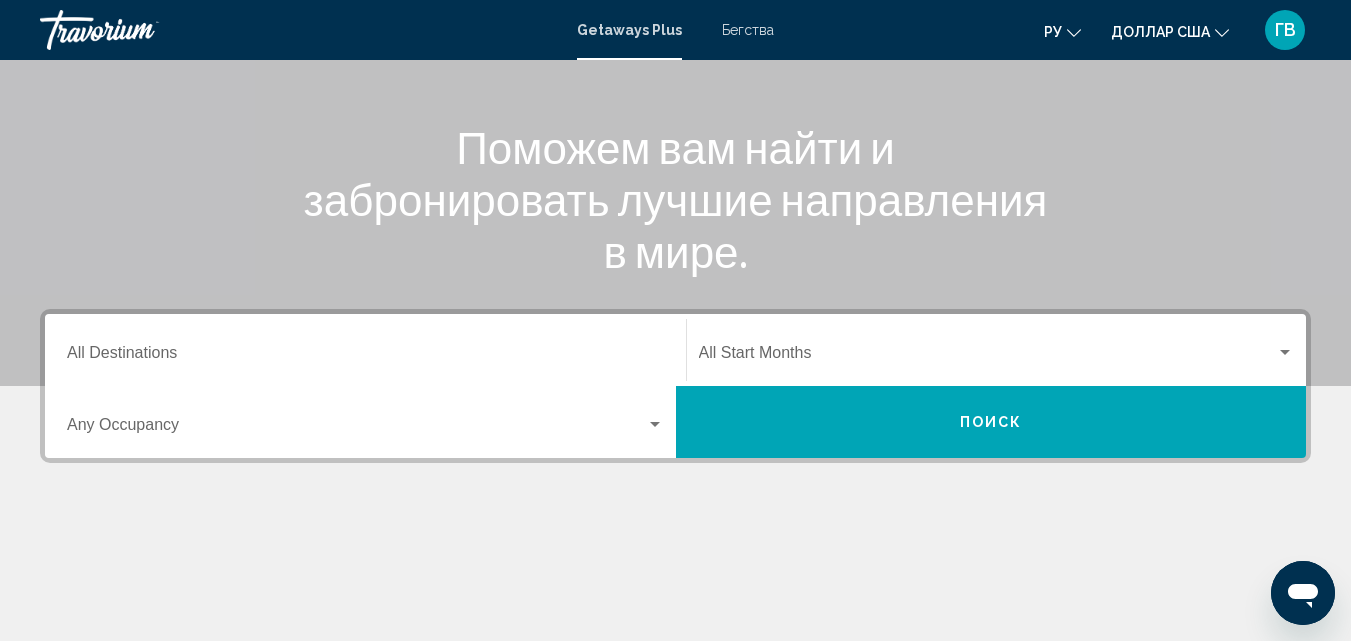 click on "Destination All Destinations" at bounding box center (365, 350) 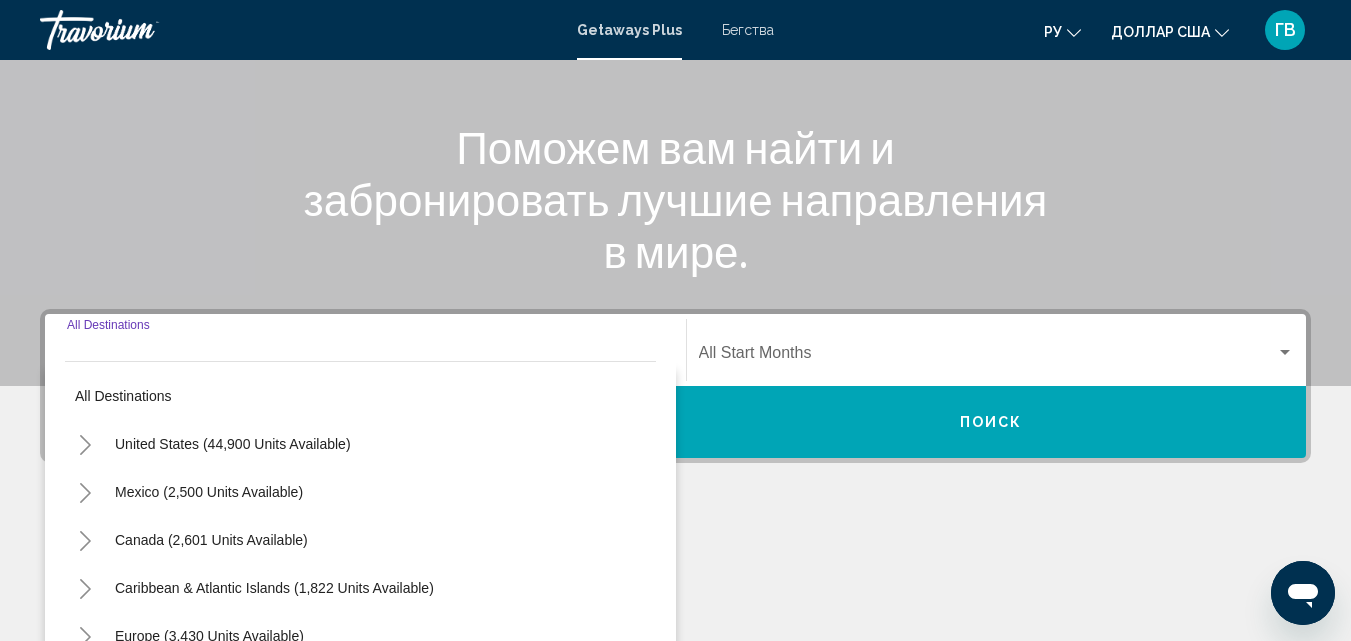 scroll, scrollTop: 458, scrollLeft: 0, axis: vertical 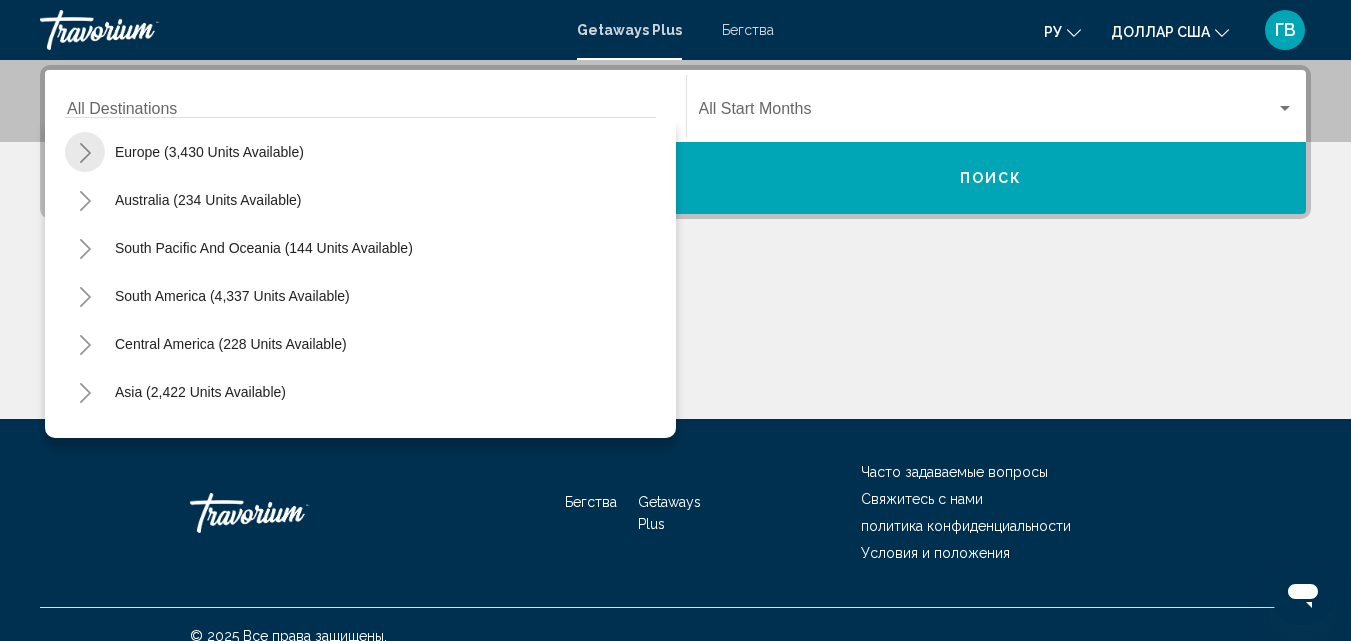 click 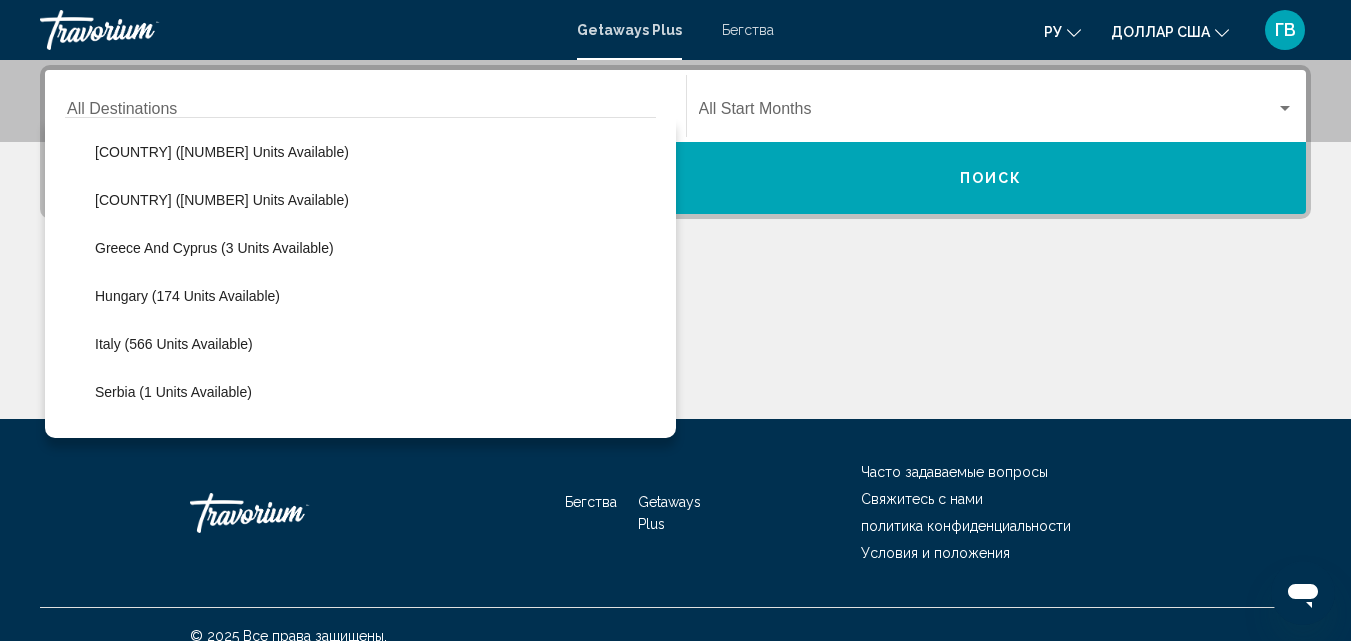 scroll, scrollTop: 520, scrollLeft: 0, axis: vertical 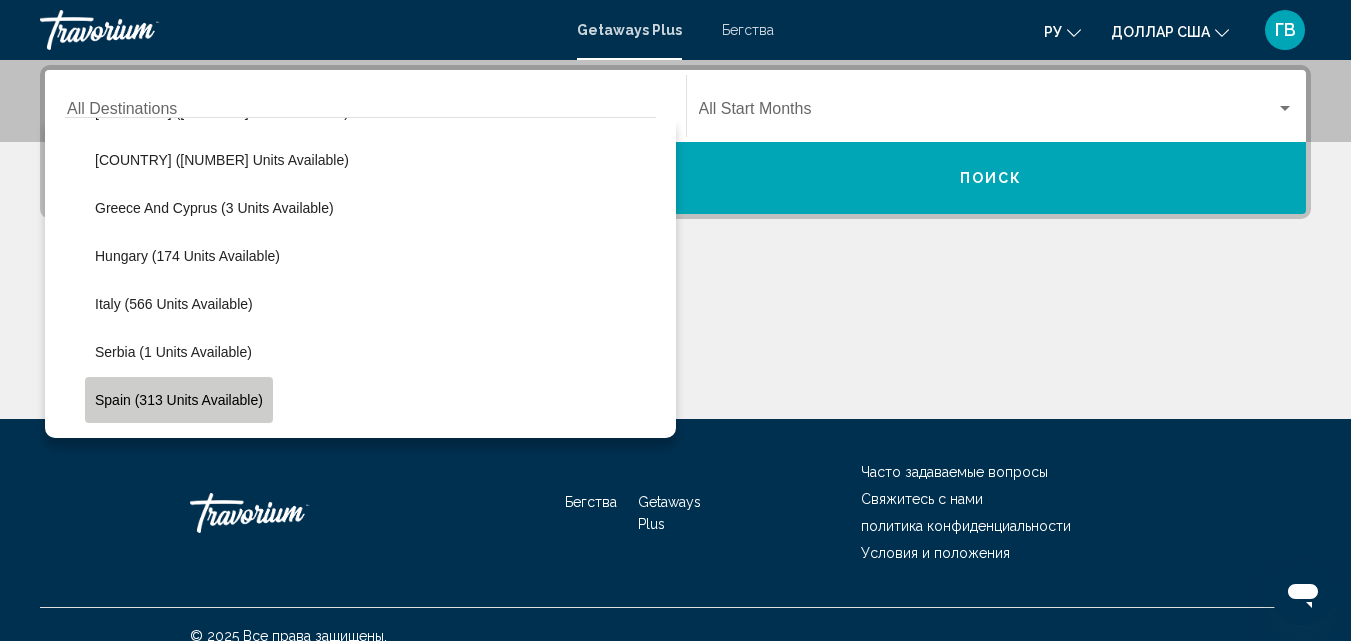 click on "Spain (313 units available)" 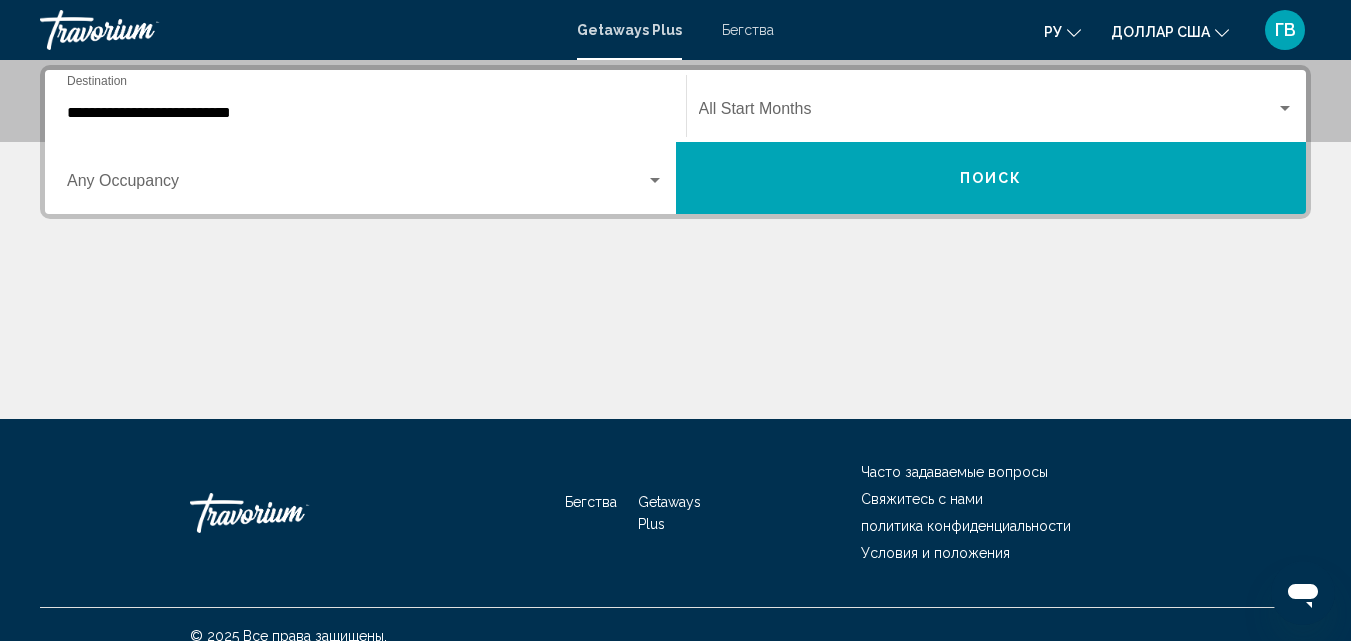 click on "**********" at bounding box center (365, 106) 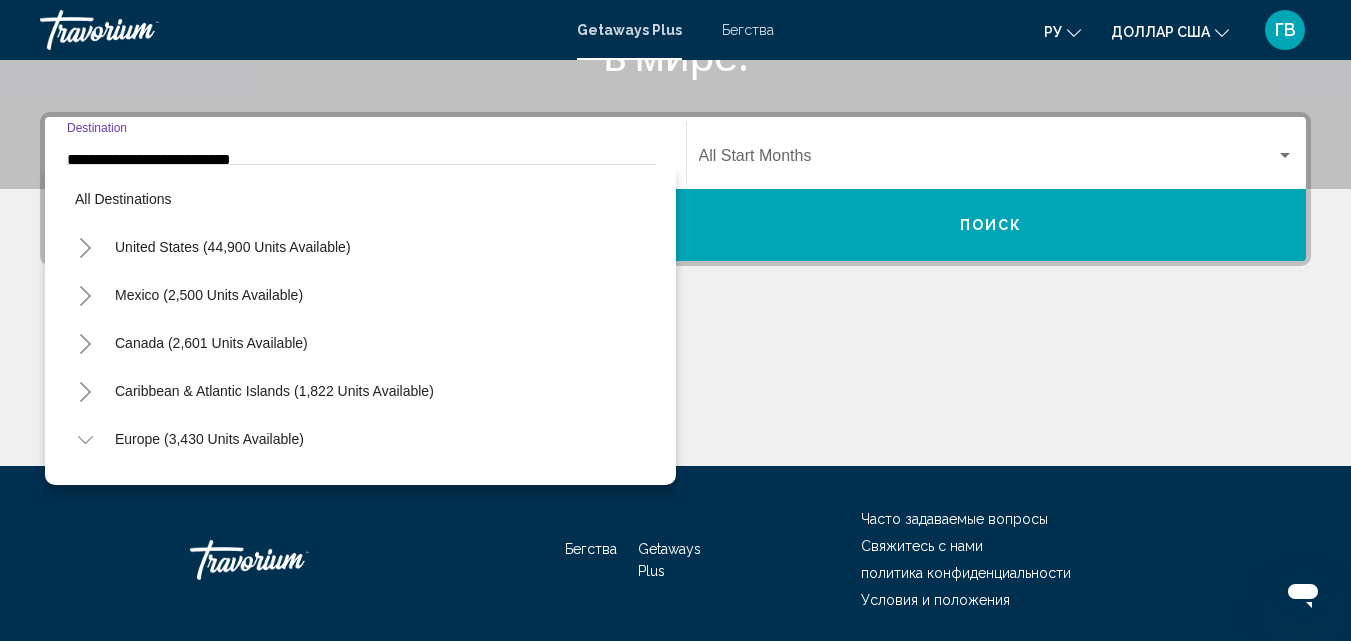 scroll, scrollTop: 647, scrollLeft: 0, axis: vertical 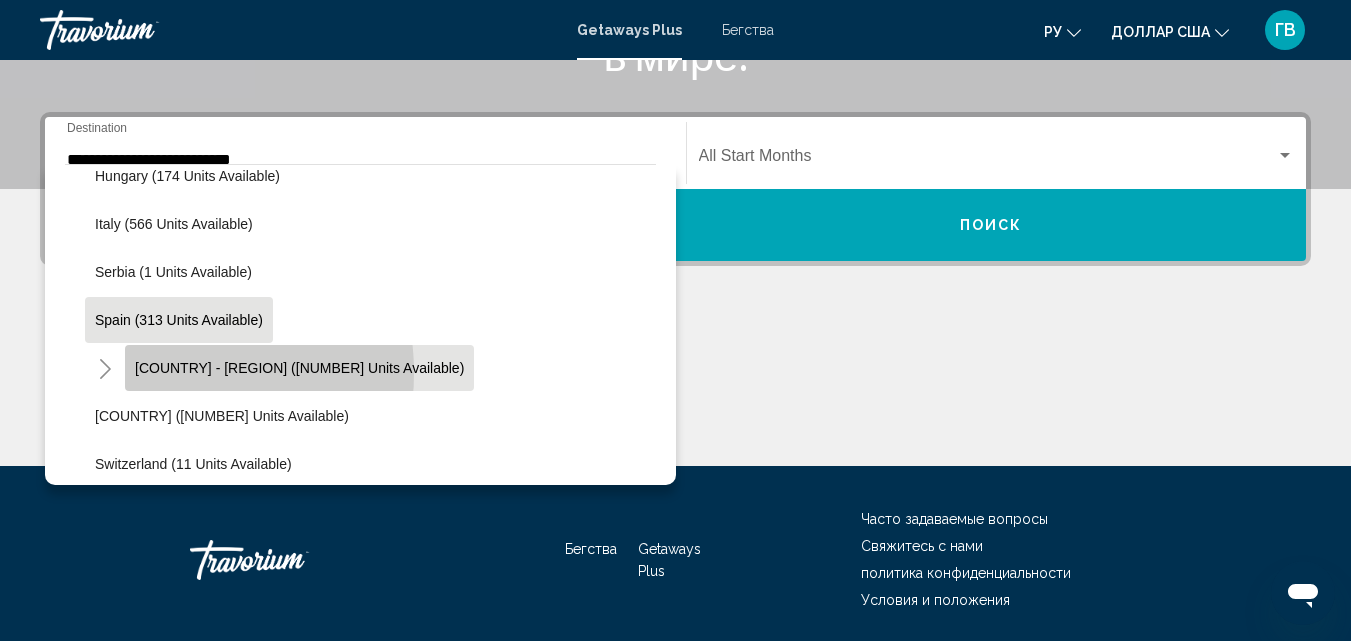 click on "Spain - Canary Islands (90 units available)" 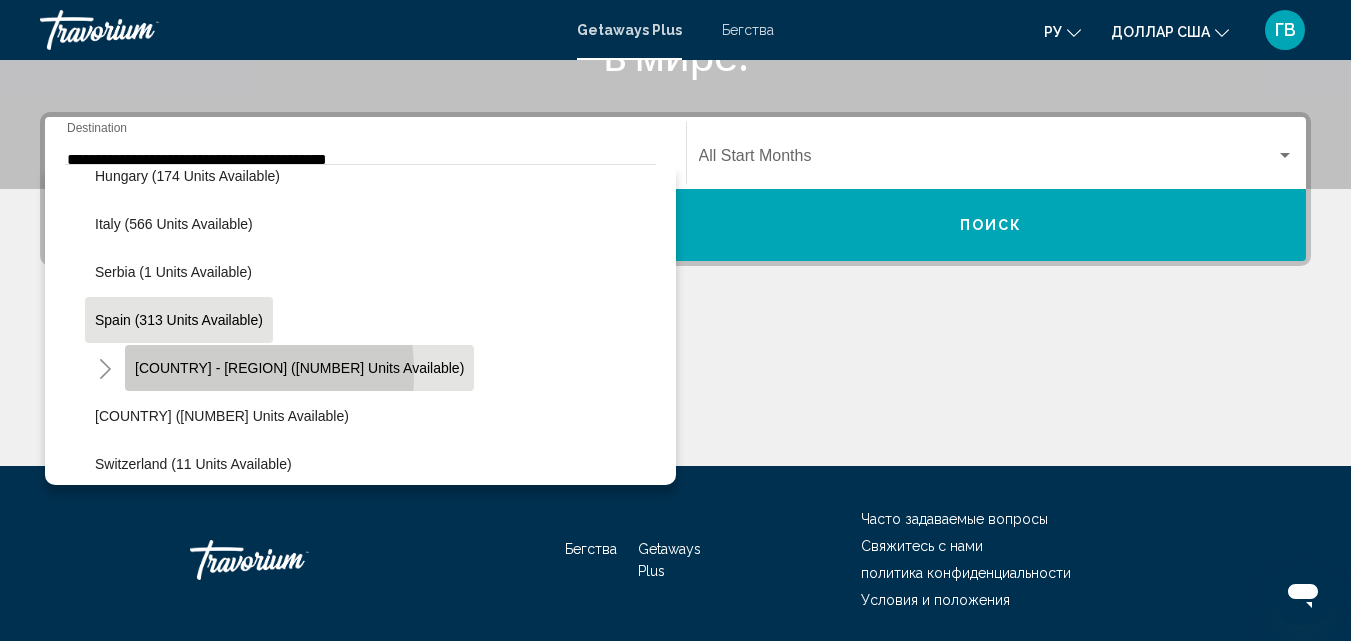scroll, scrollTop: 458, scrollLeft: 0, axis: vertical 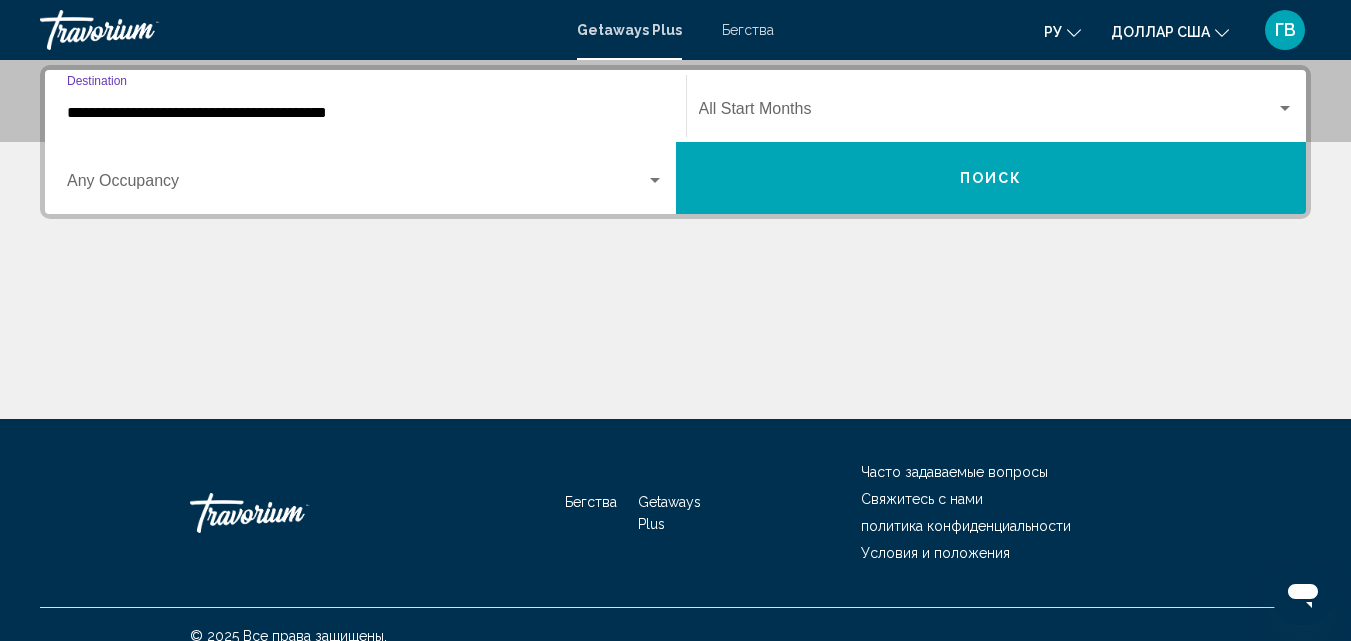 click at bounding box center (1285, 109) 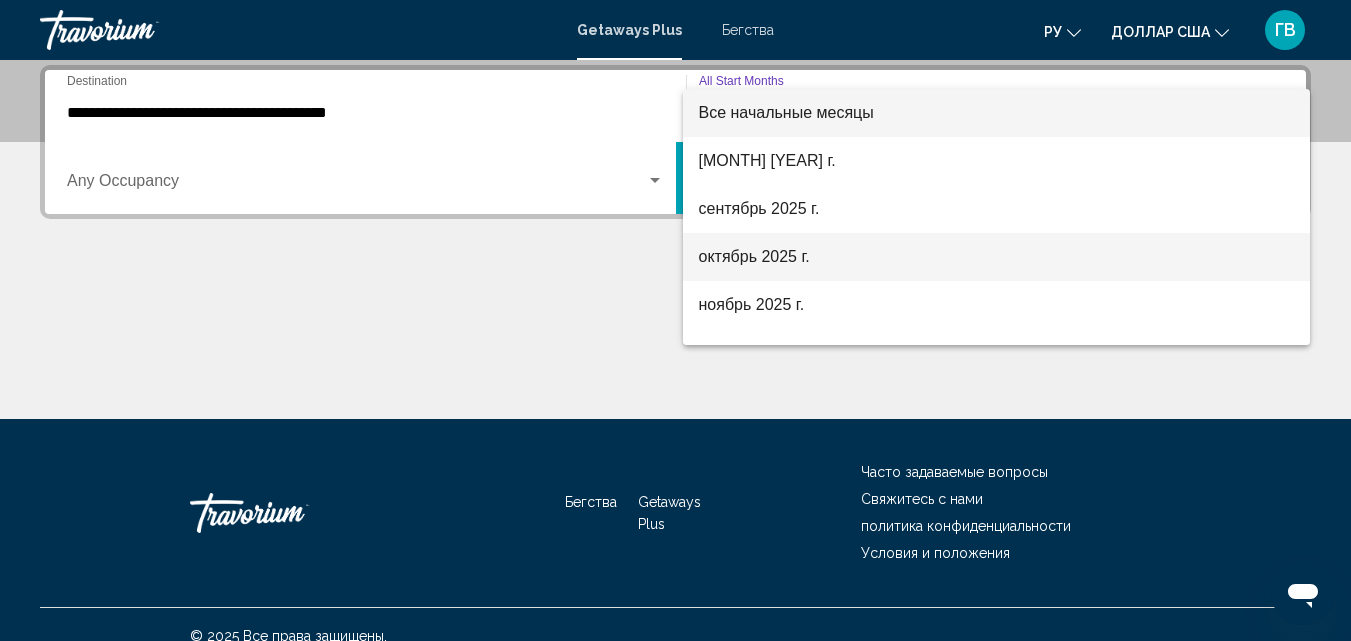 click on "октябрь 2025 г." at bounding box center (754, 256) 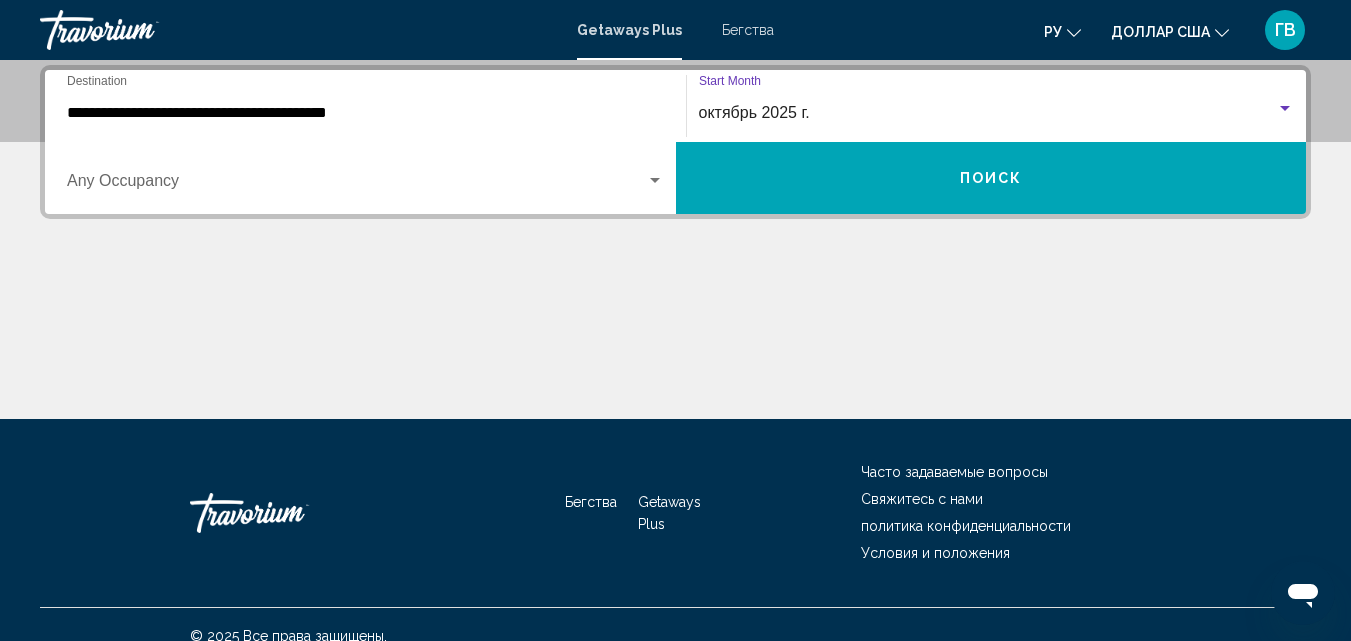 click at bounding box center [356, 185] 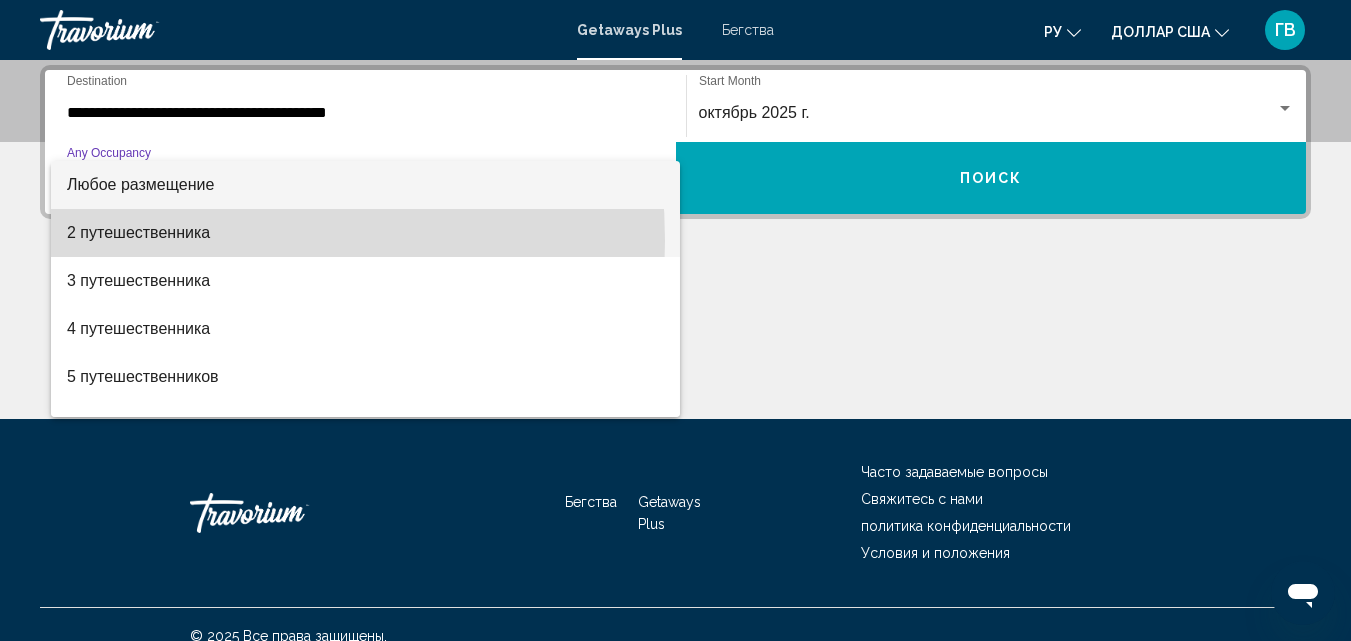 click on "2 путешественника" at bounding box center [138, 232] 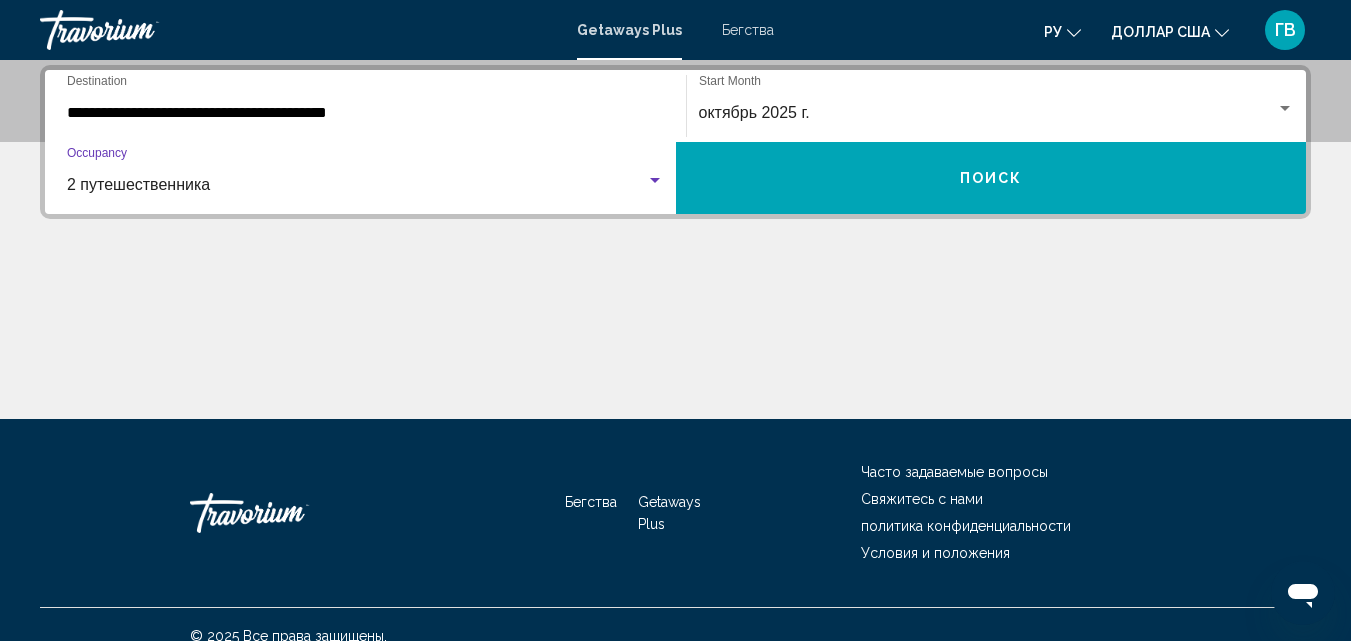click on "Поиск" at bounding box center (991, 178) 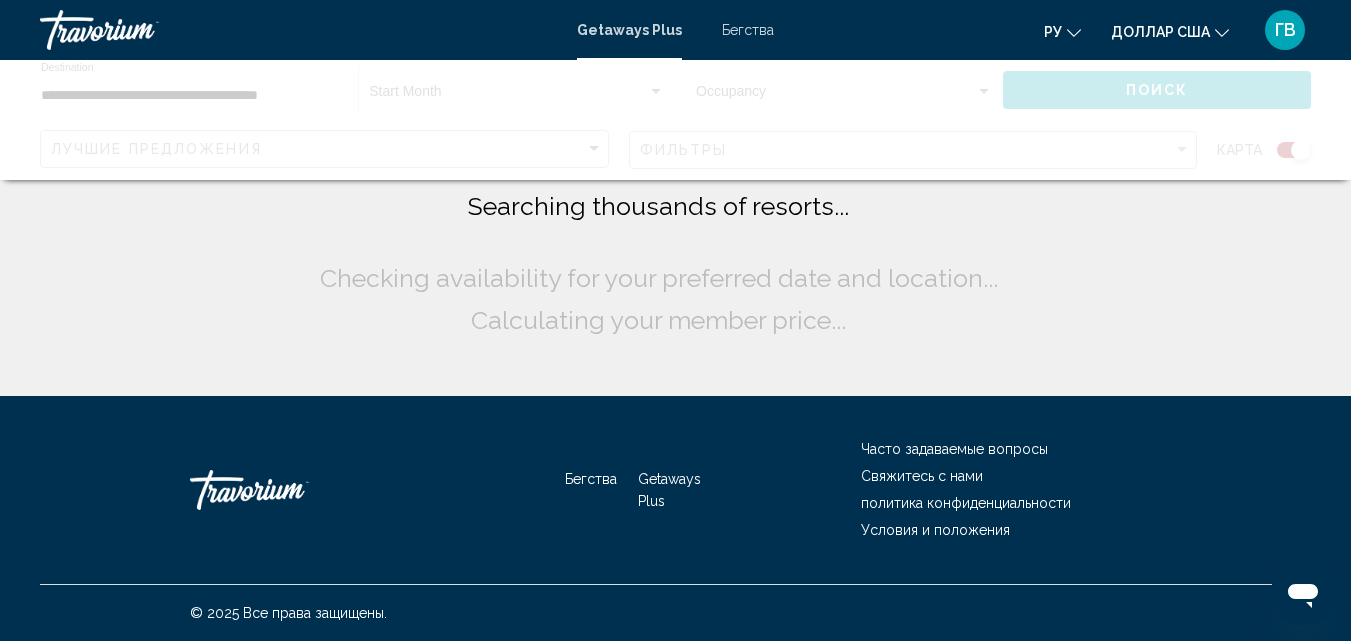 scroll, scrollTop: 0, scrollLeft: 0, axis: both 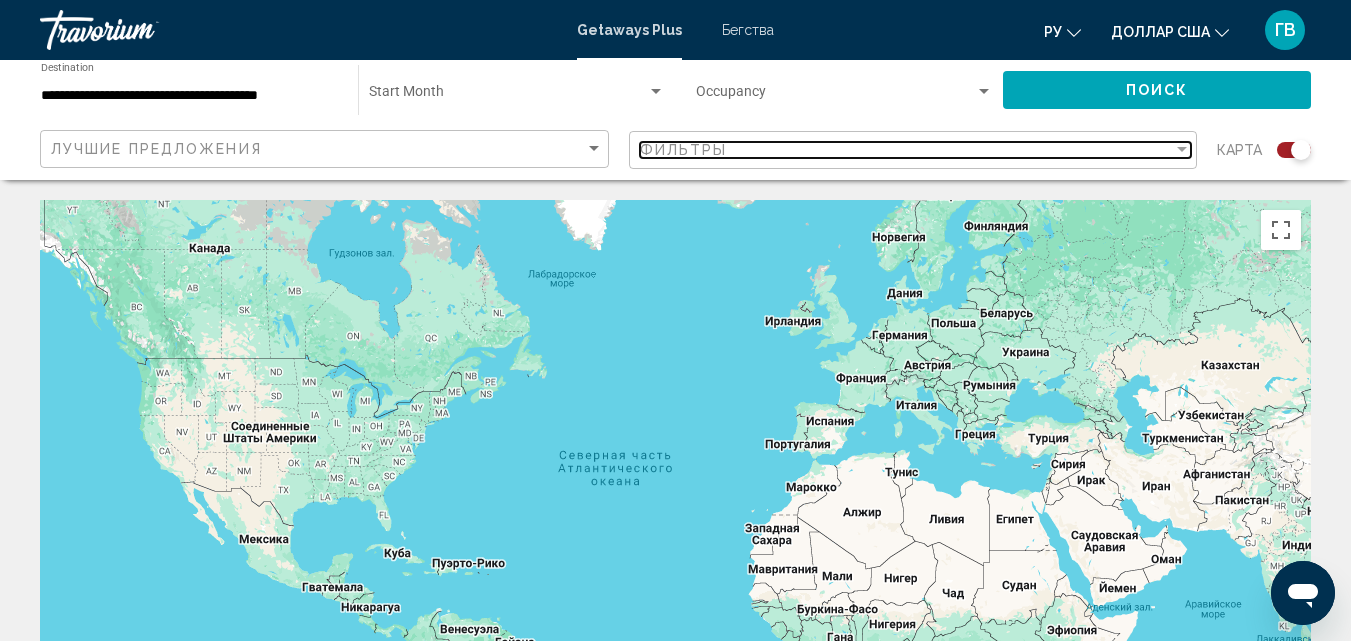 click on "Фильтры" at bounding box center [907, 150] 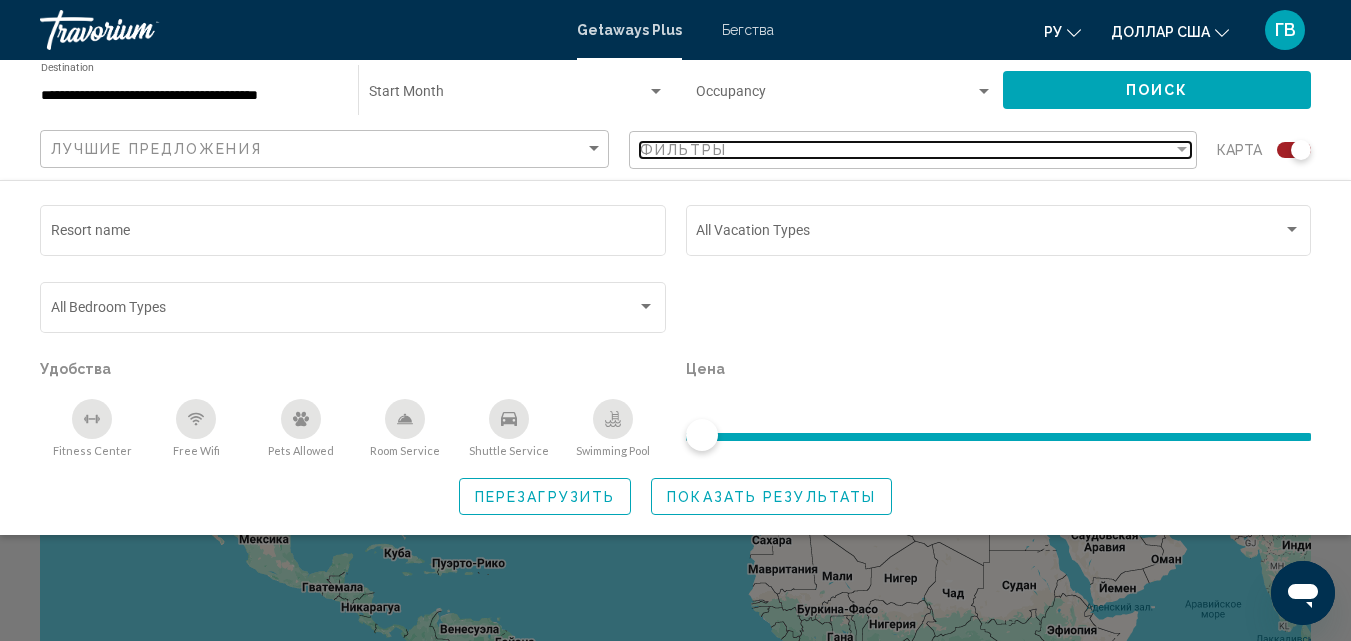 scroll, scrollTop: 489, scrollLeft: 0, axis: vertical 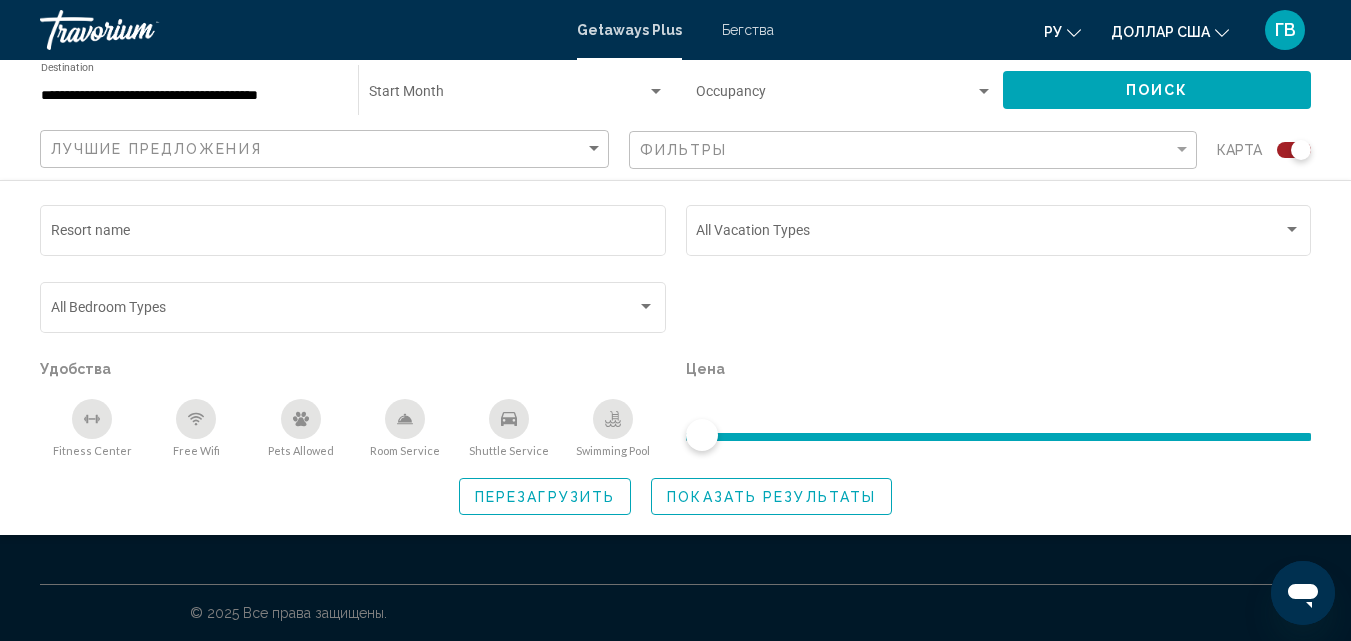 click 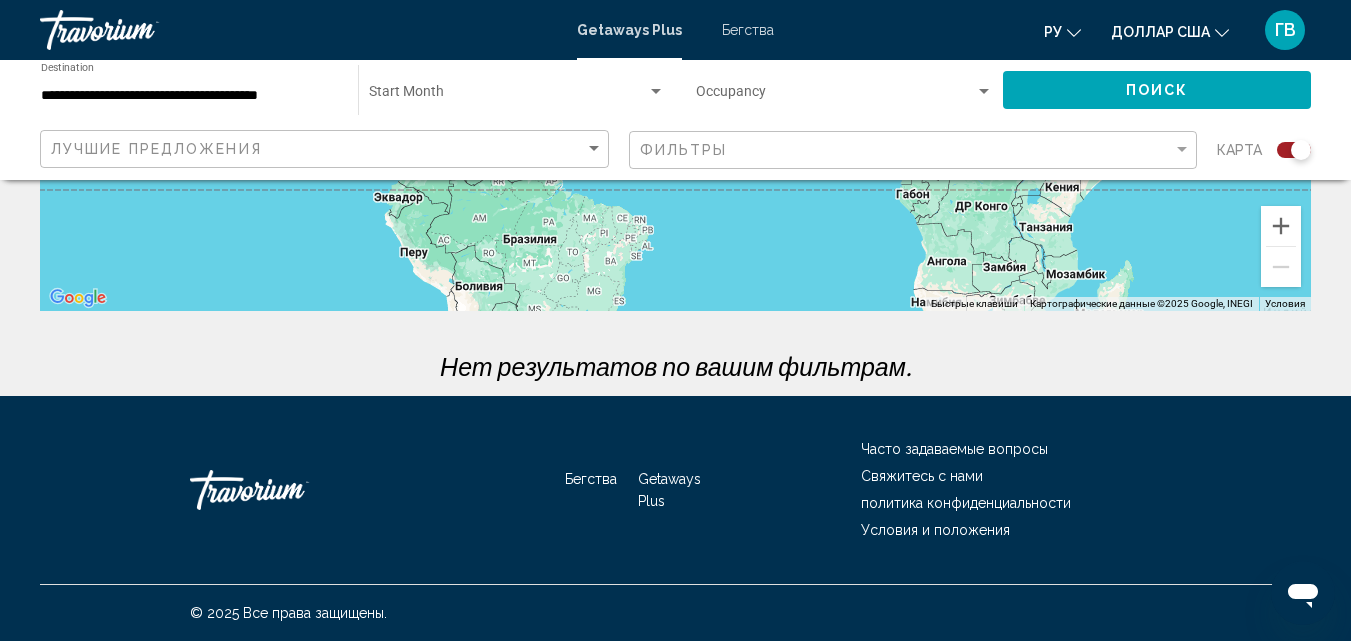 scroll, scrollTop: 0, scrollLeft: 0, axis: both 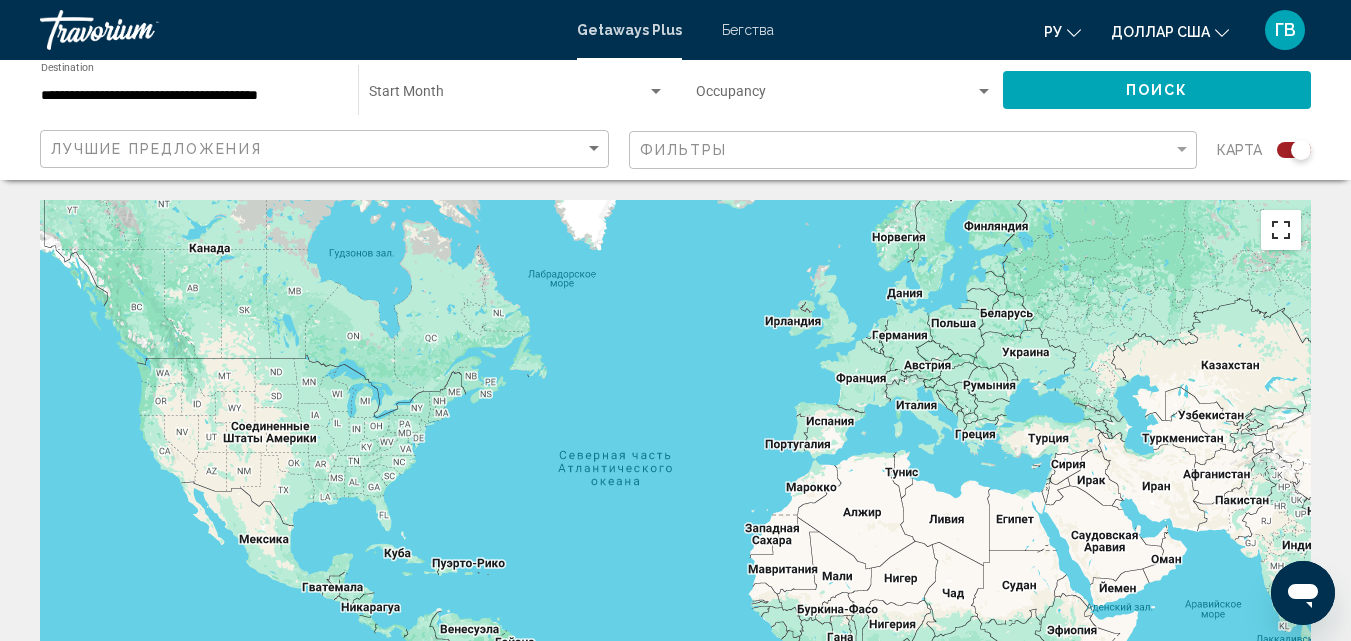click at bounding box center (1281, 230) 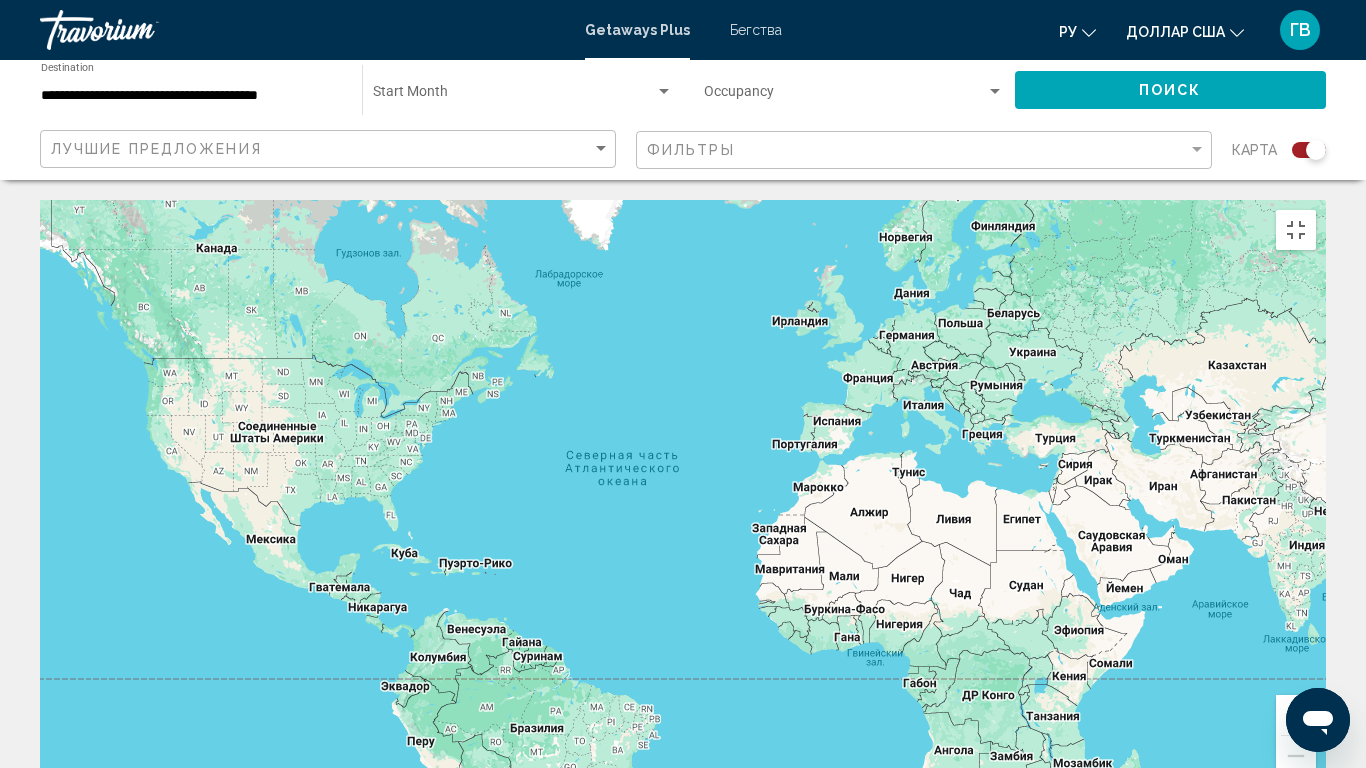 click at bounding box center [1296, 715] 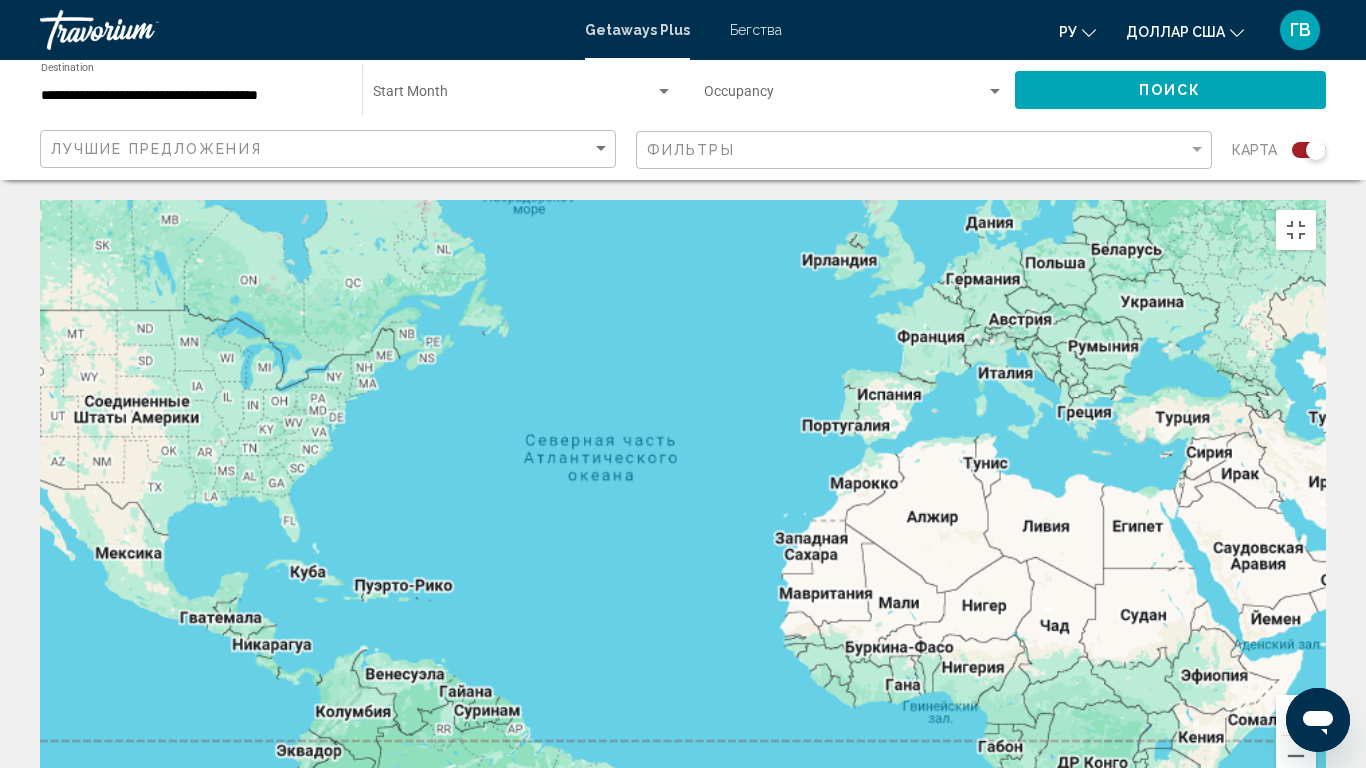 click at bounding box center [1296, 715] 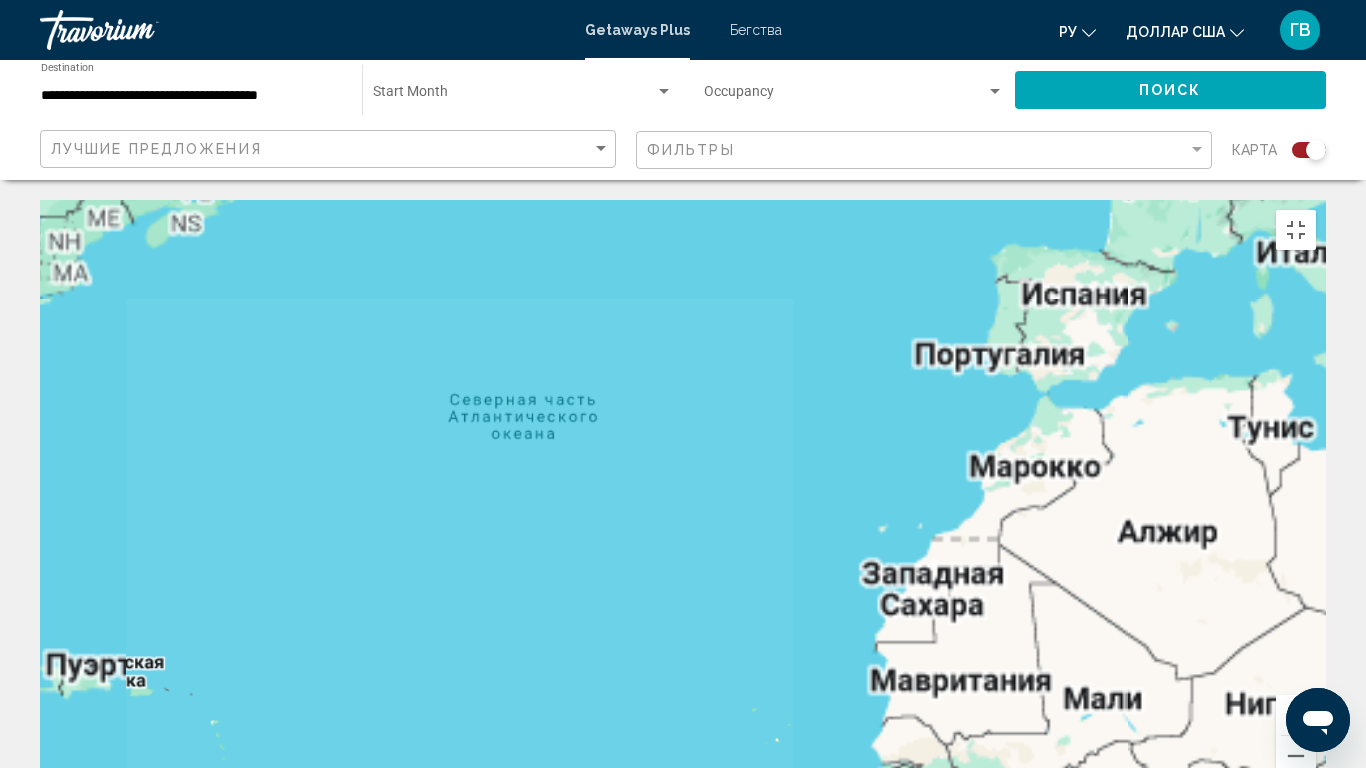 click at bounding box center (1296, 715) 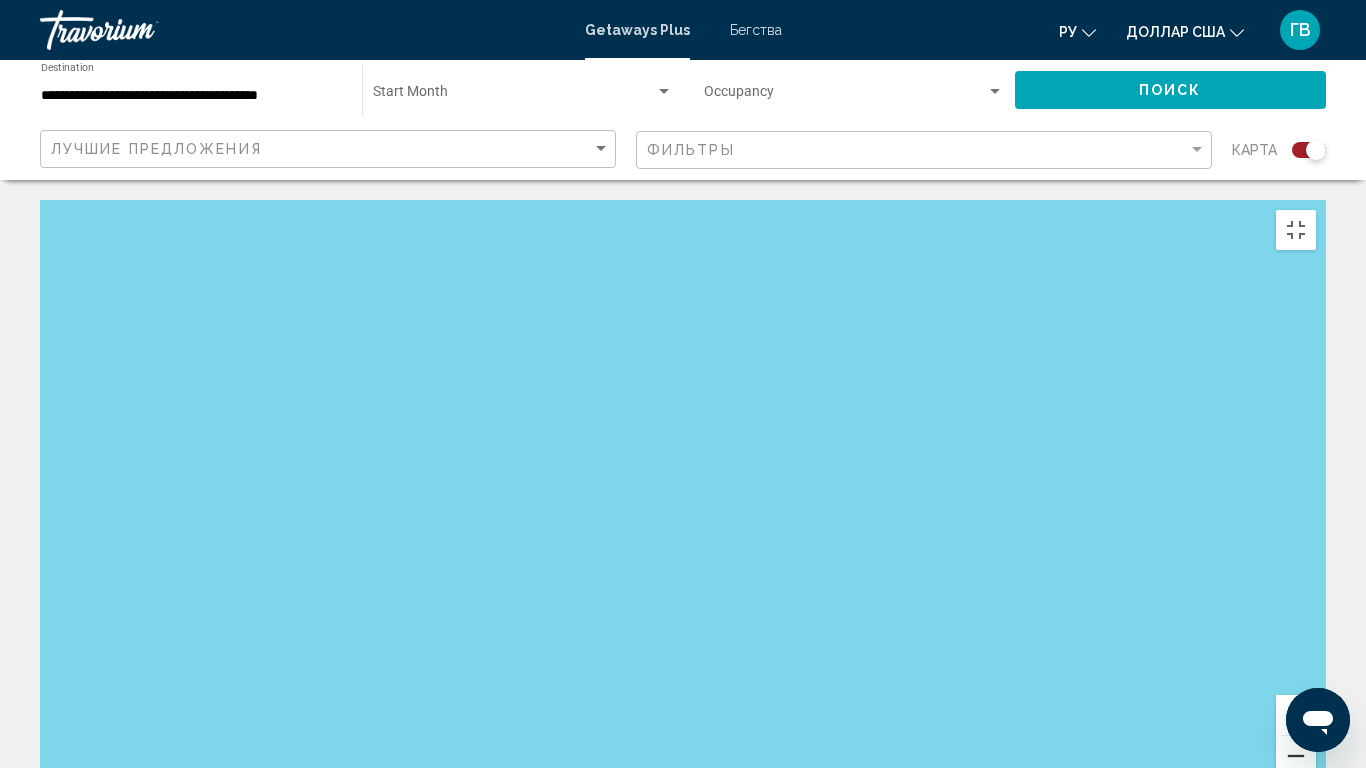 click at bounding box center (1296, 756) 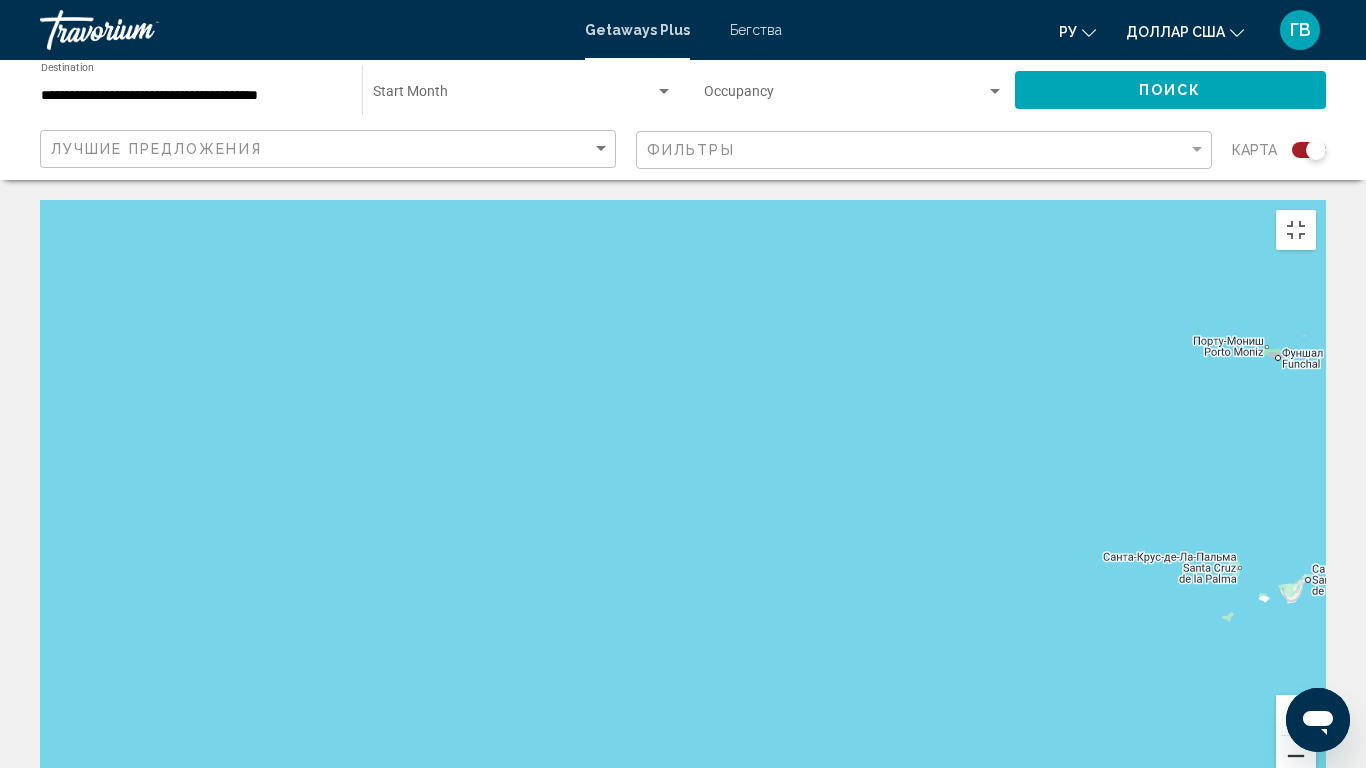 click at bounding box center (1296, 756) 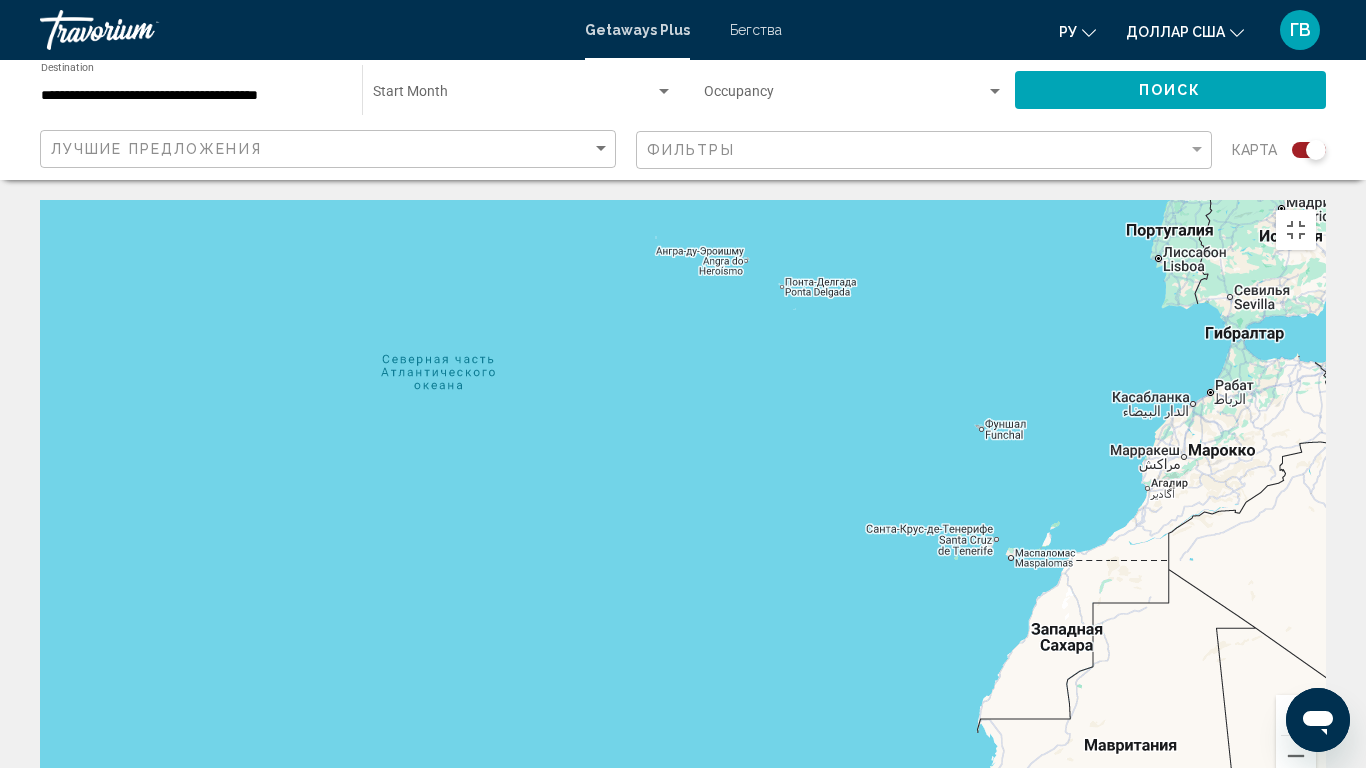 click at bounding box center (683, 500) 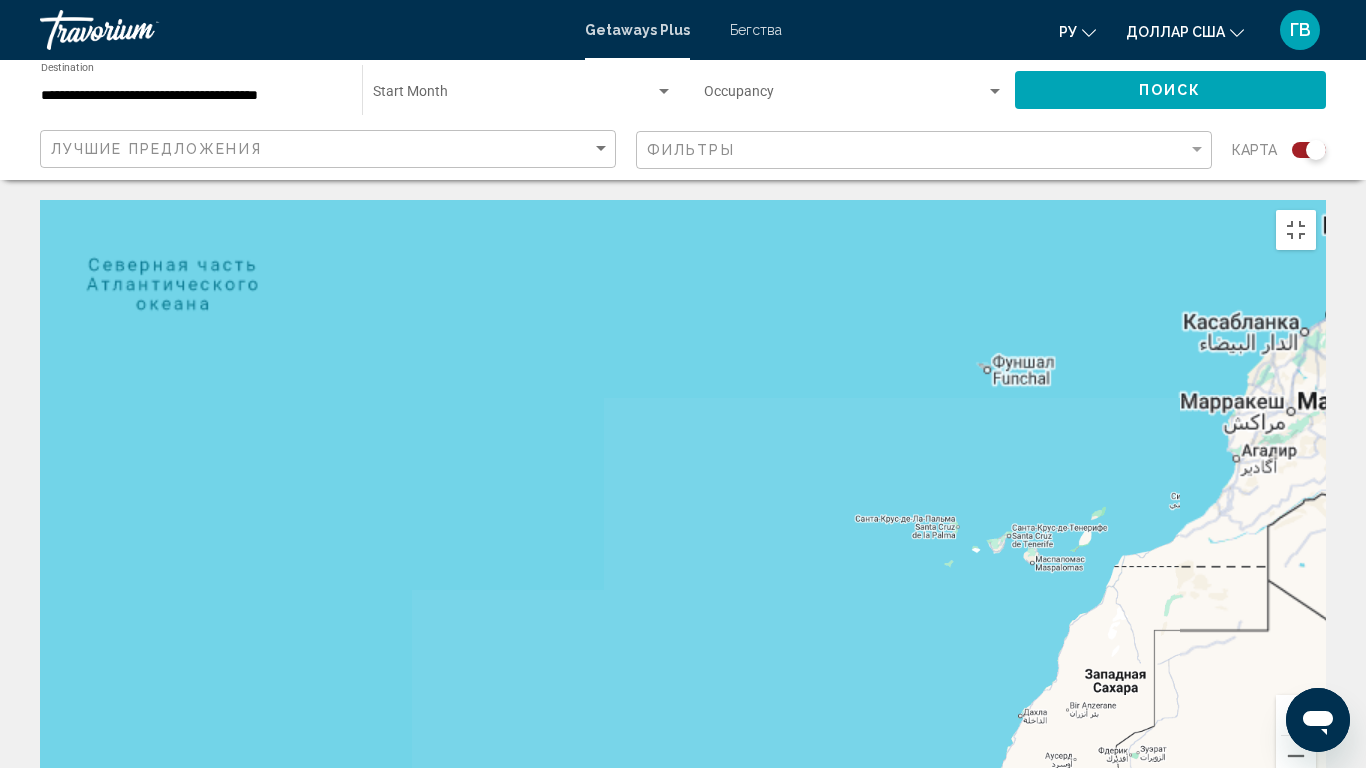 click at bounding box center (683, 500) 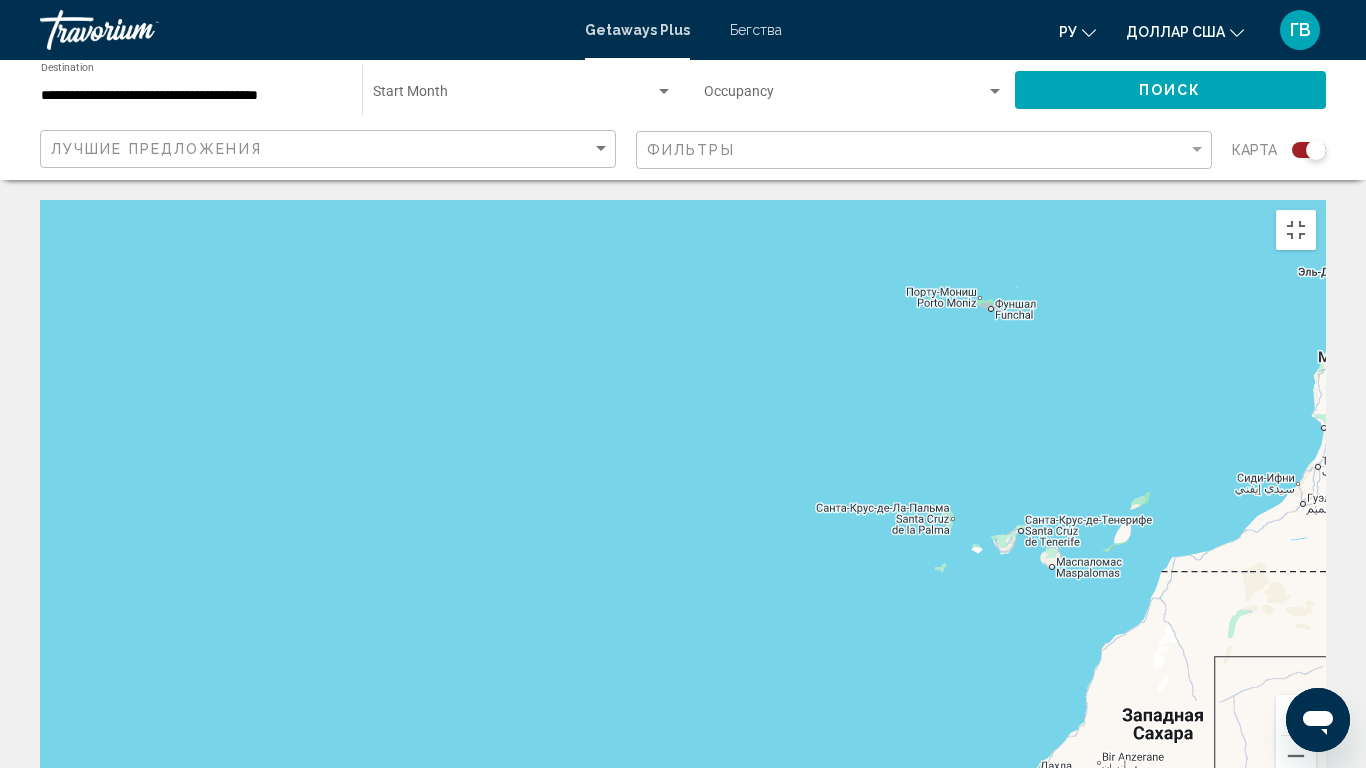click at bounding box center (683, 500) 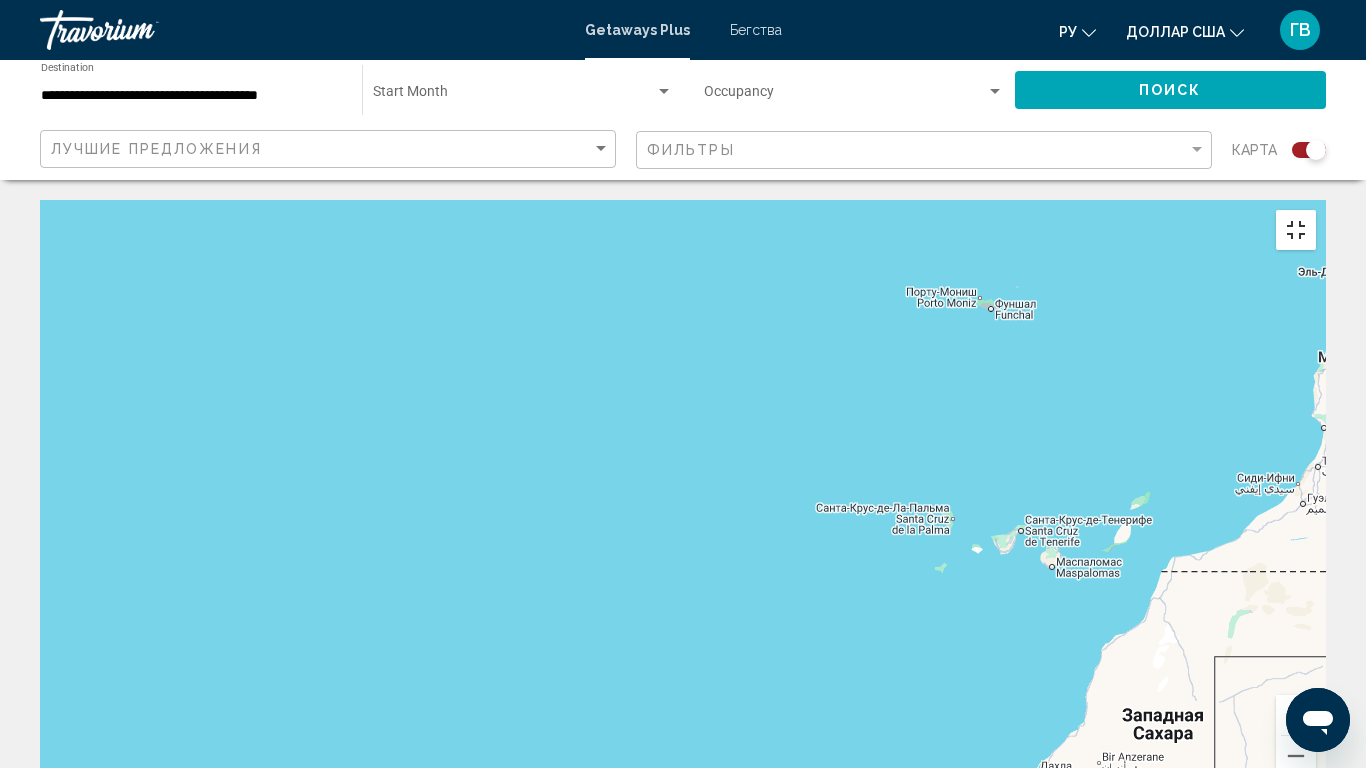 click at bounding box center [1296, 230] 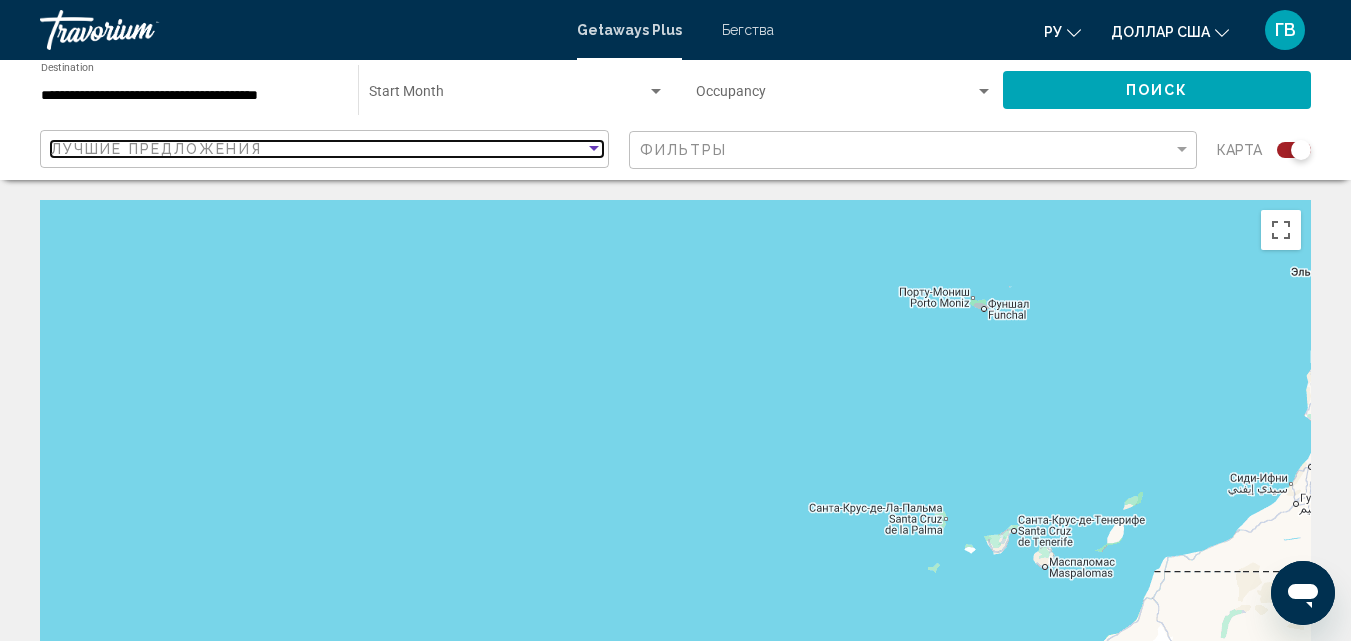click on "Лучшие предложения" at bounding box center [318, 149] 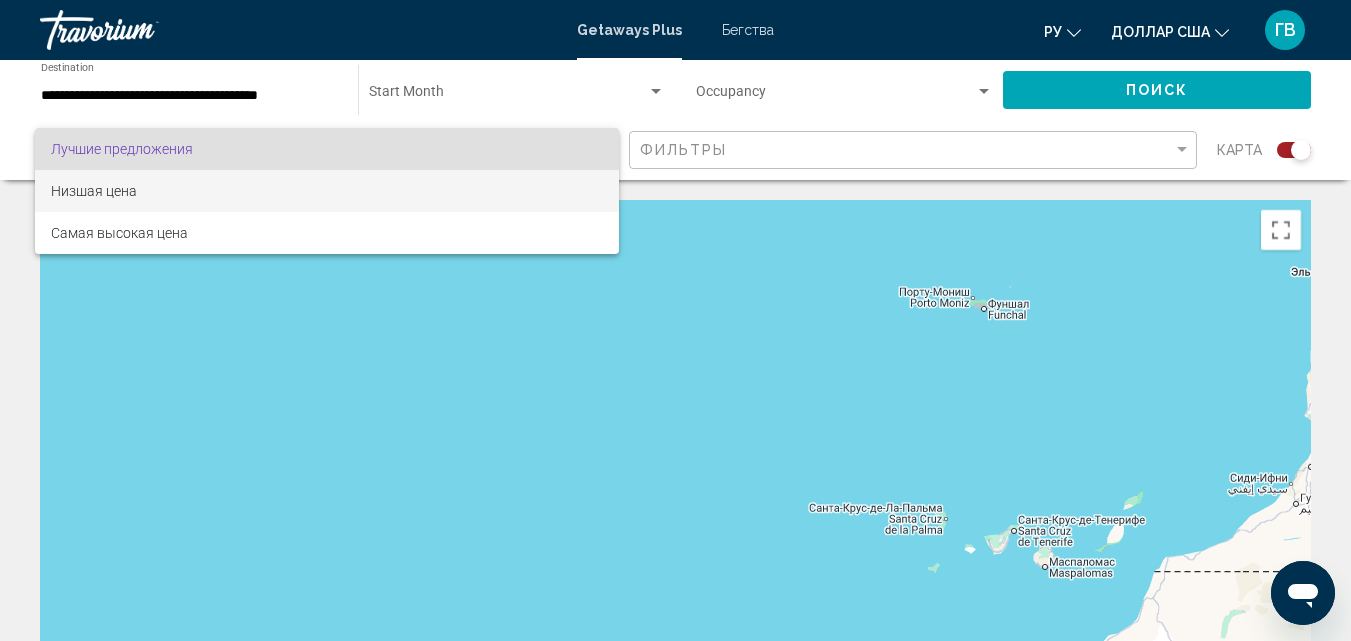 click on "Низшая цена" at bounding box center (327, 191) 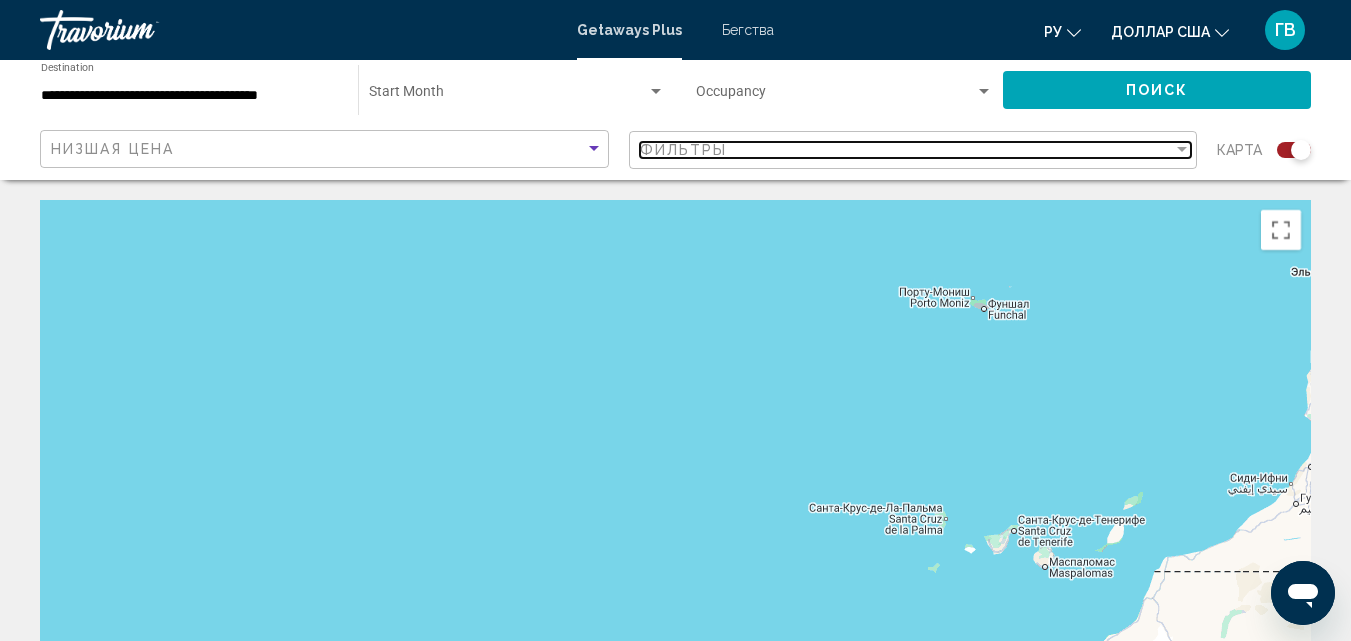 click at bounding box center [1182, 150] 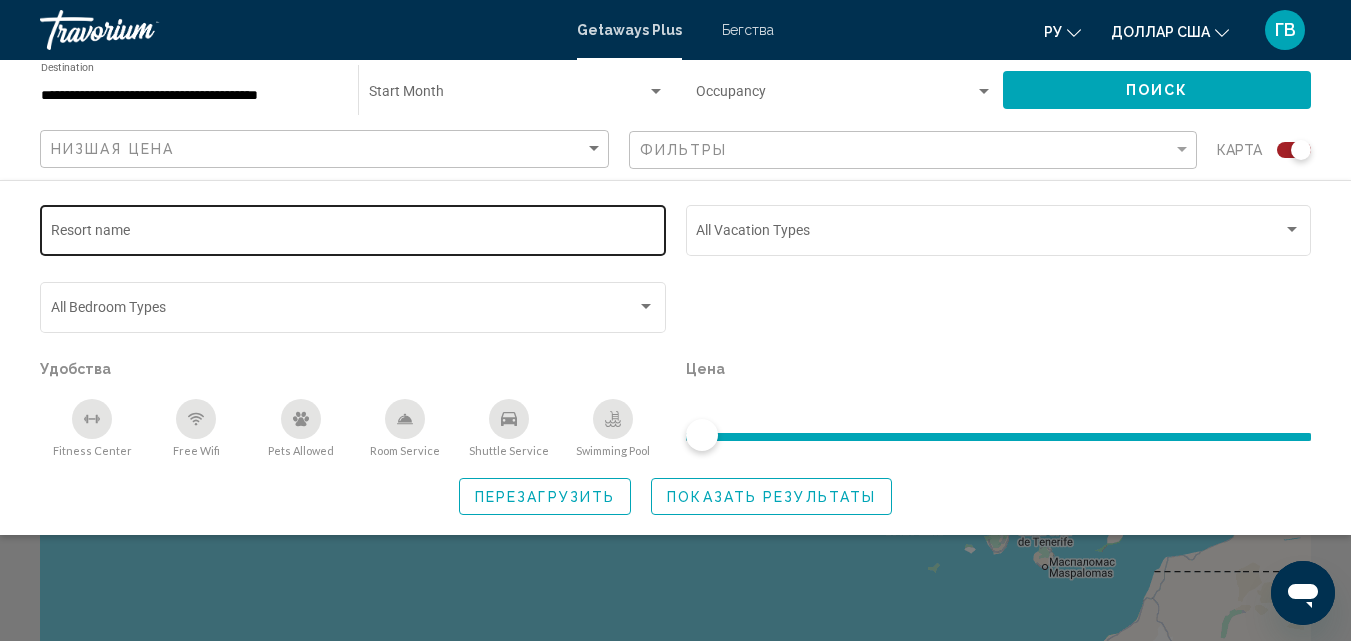 click on "Resort name" 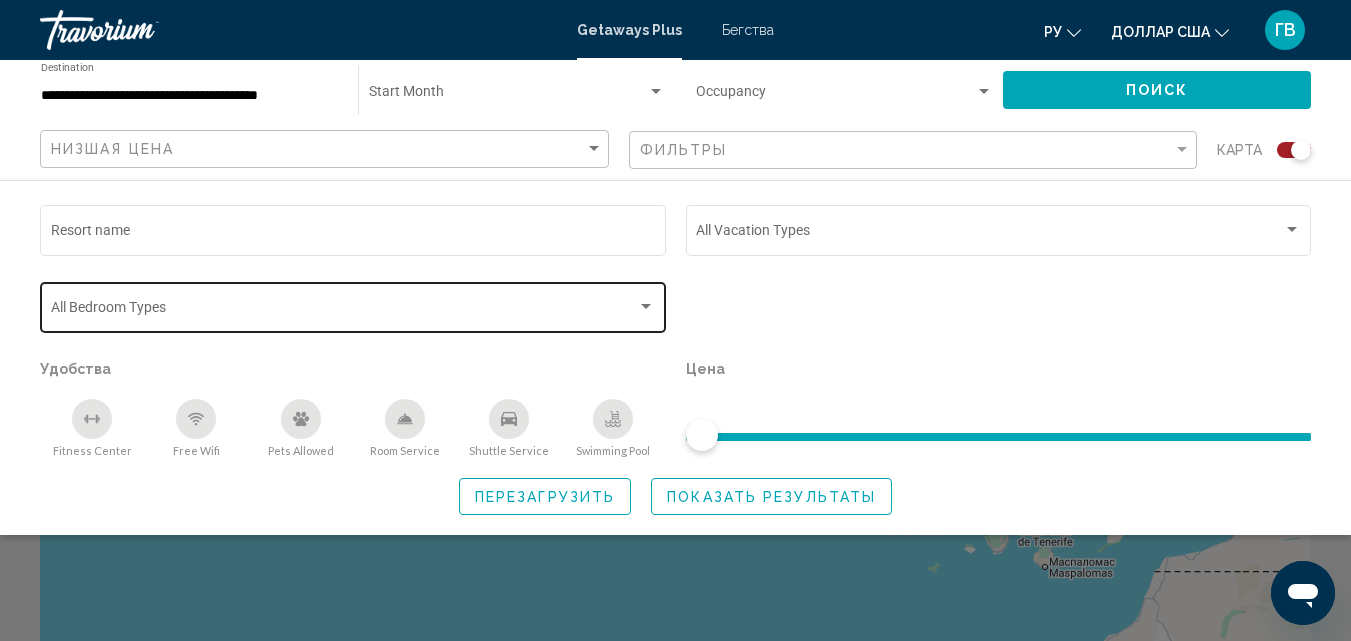 click on "Bedroom Types All Bedroom Types" 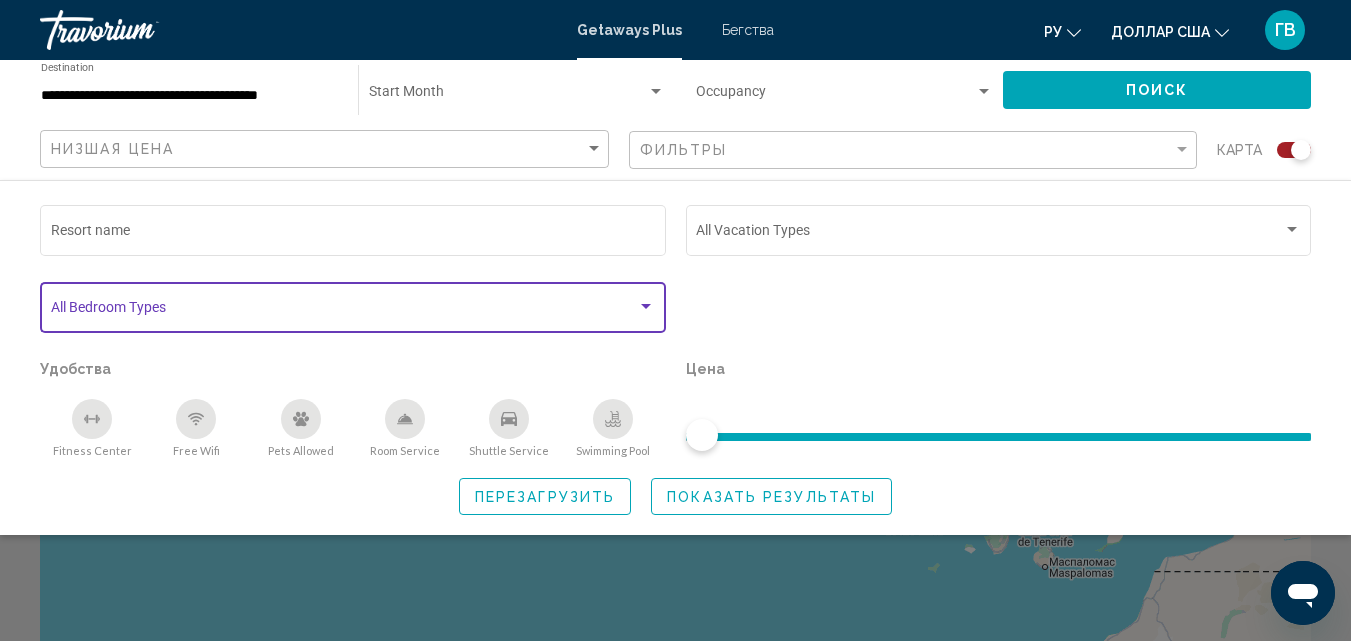 click at bounding box center (646, 307) 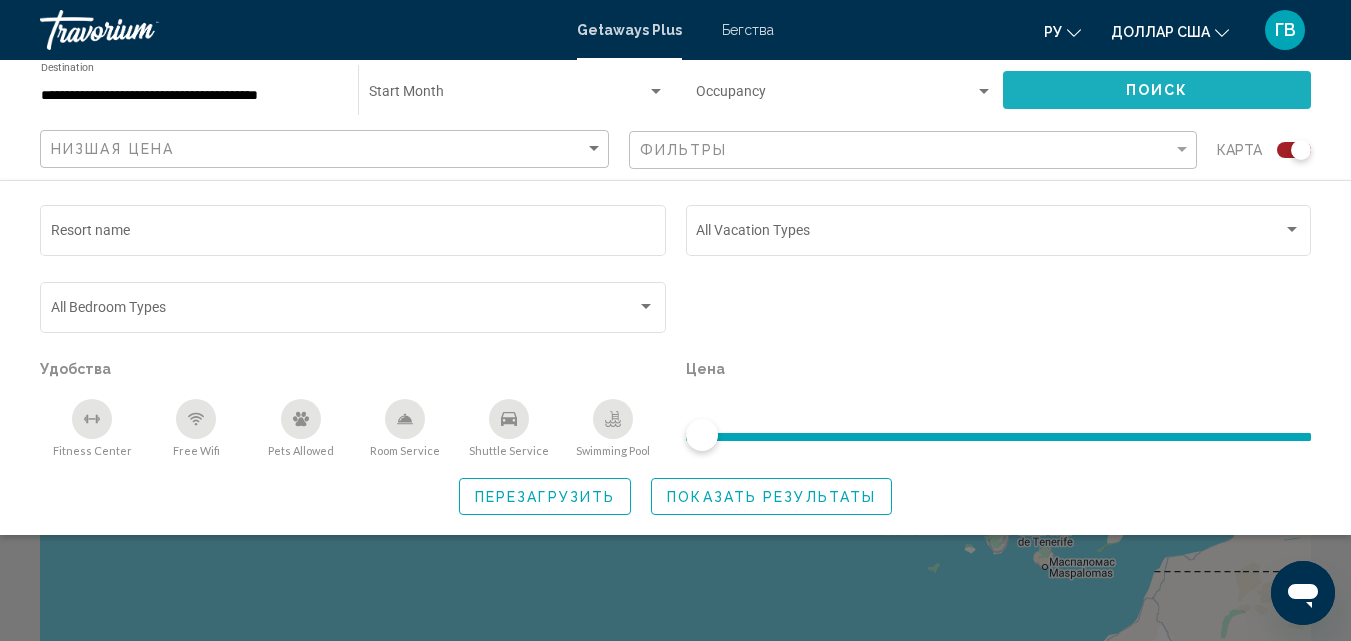click on "Поиск" 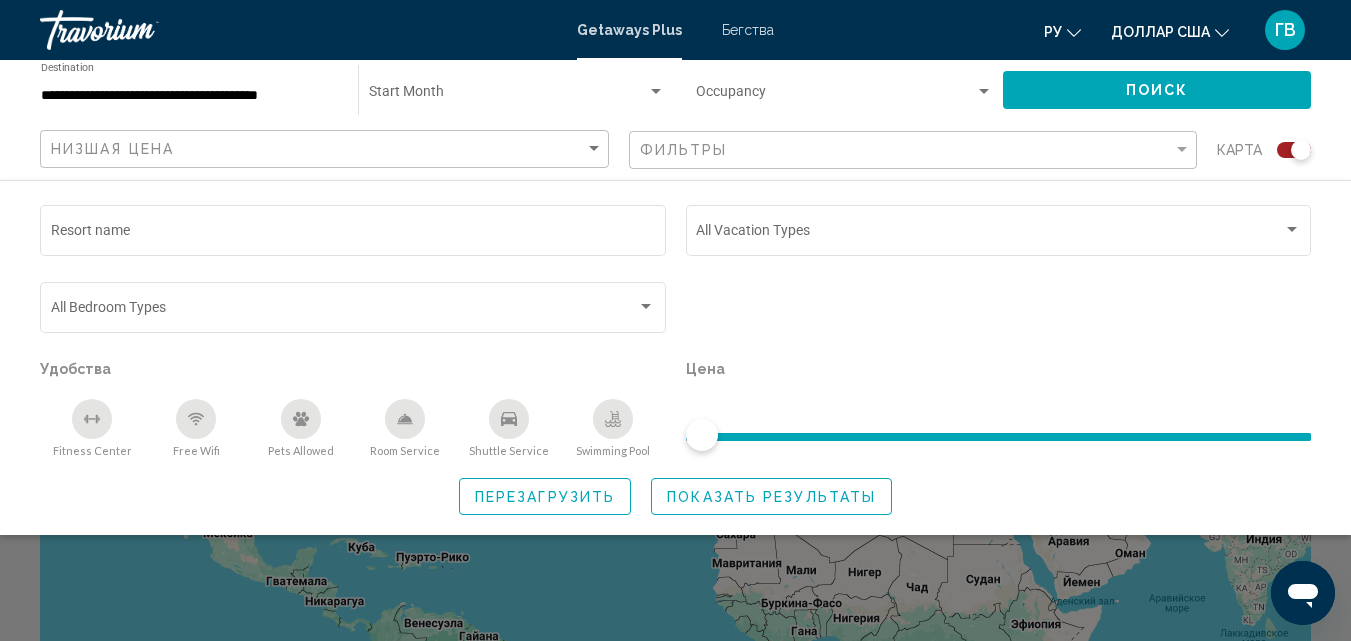click on "Поиск" 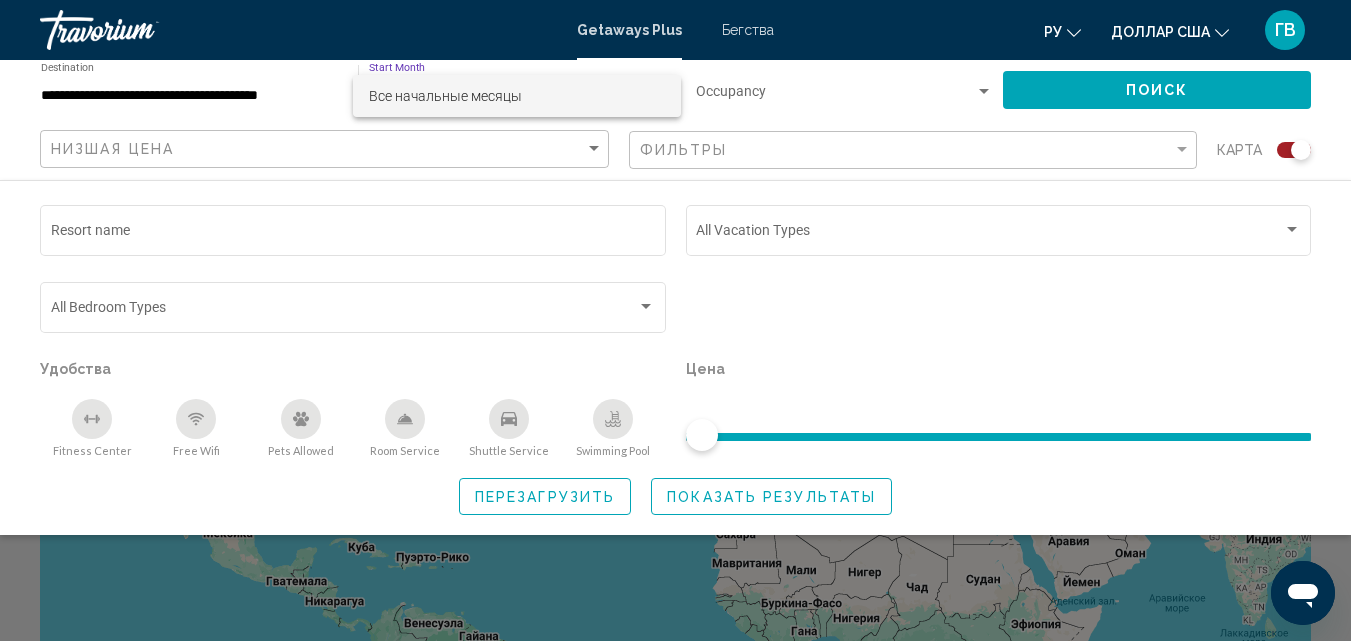click at bounding box center (675, 320) 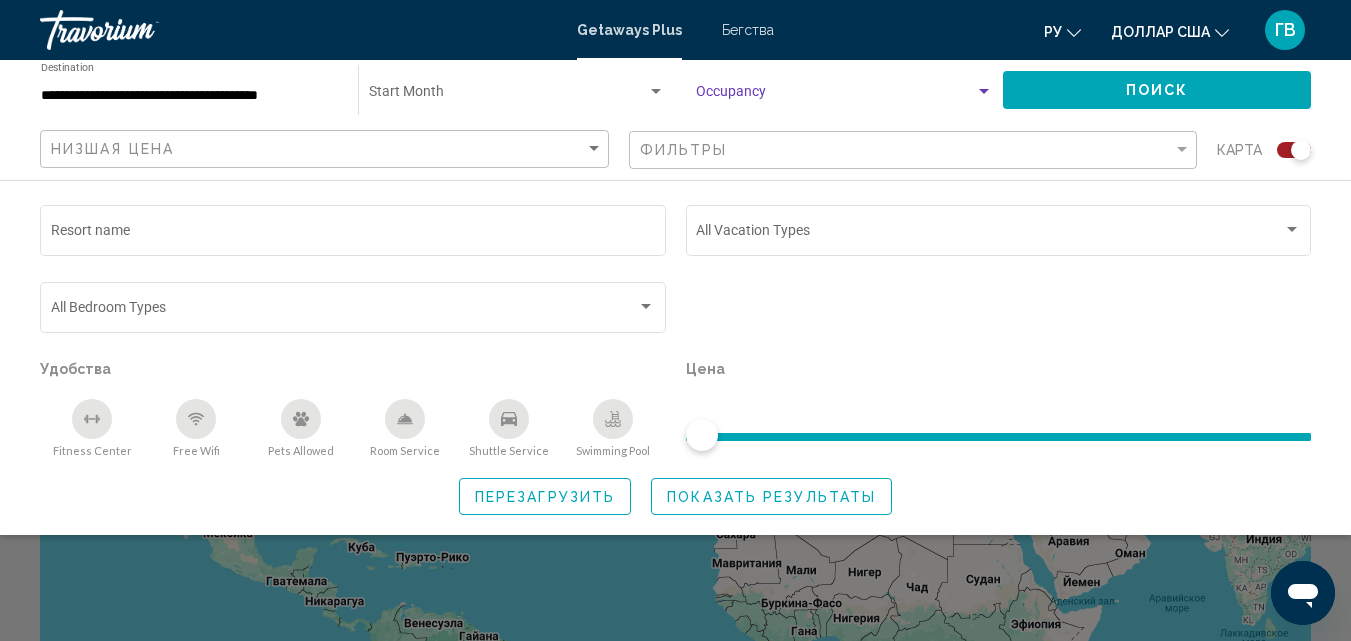 click at bounding box center (984, 92) 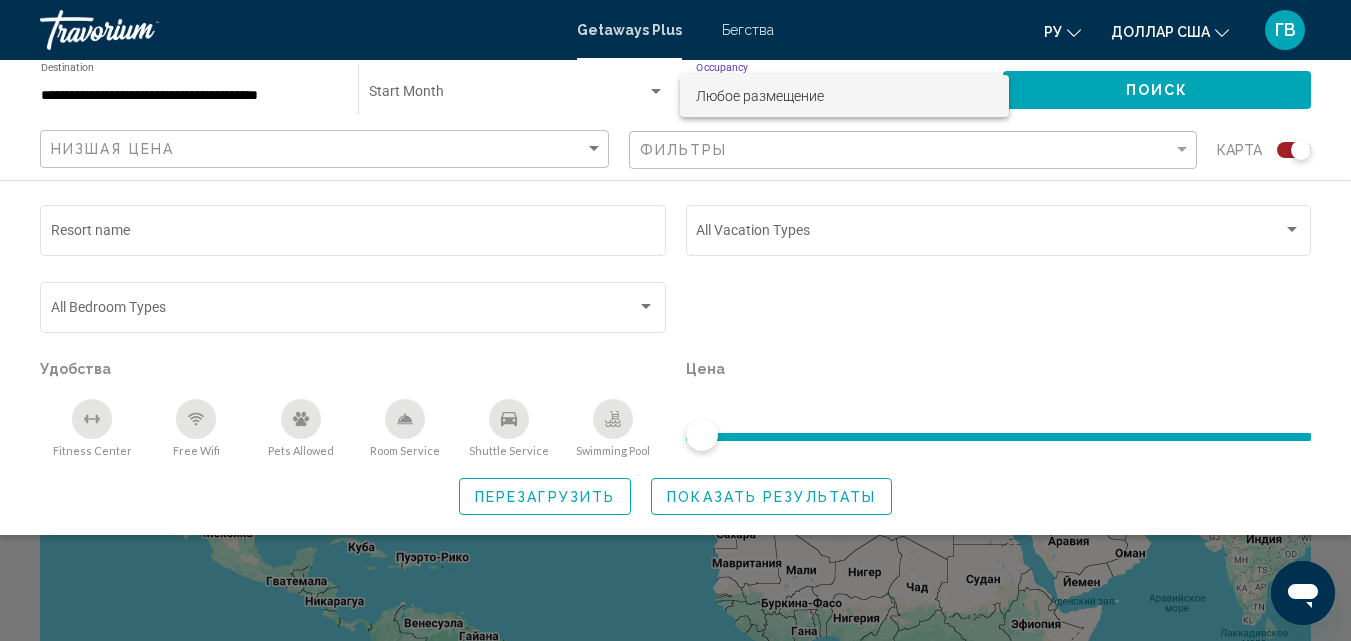 click at bounding box center [675, 320] 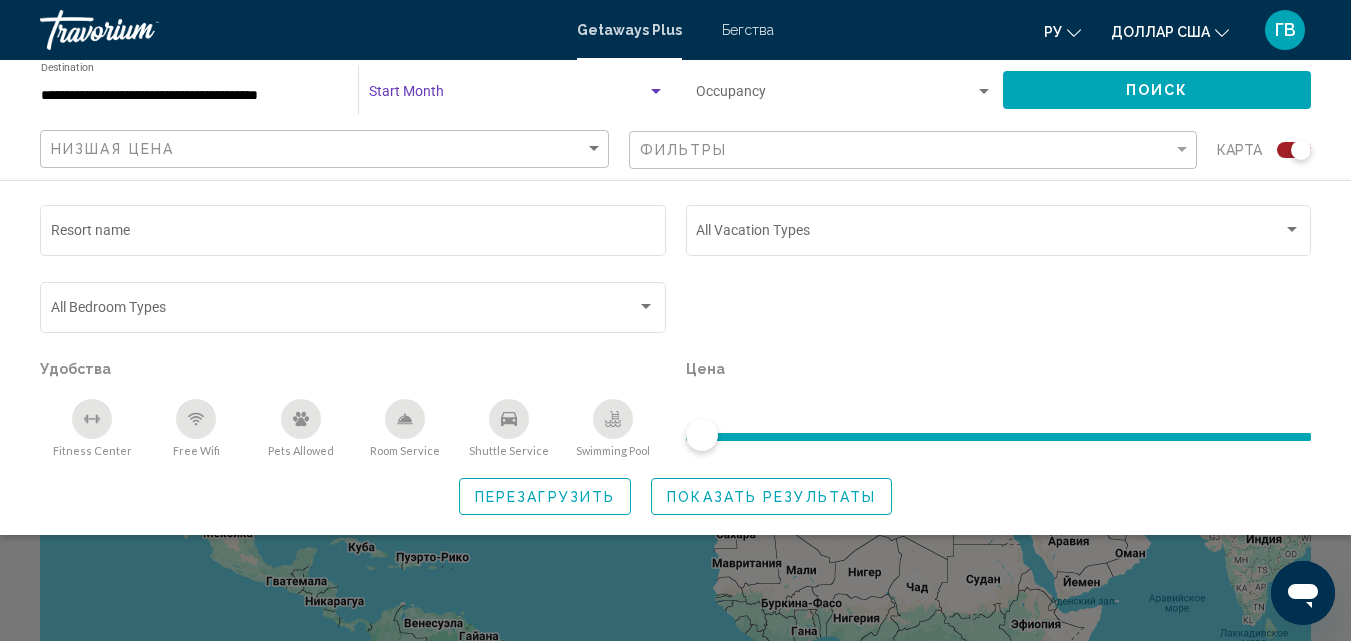 click at bounding box center (656, 92) 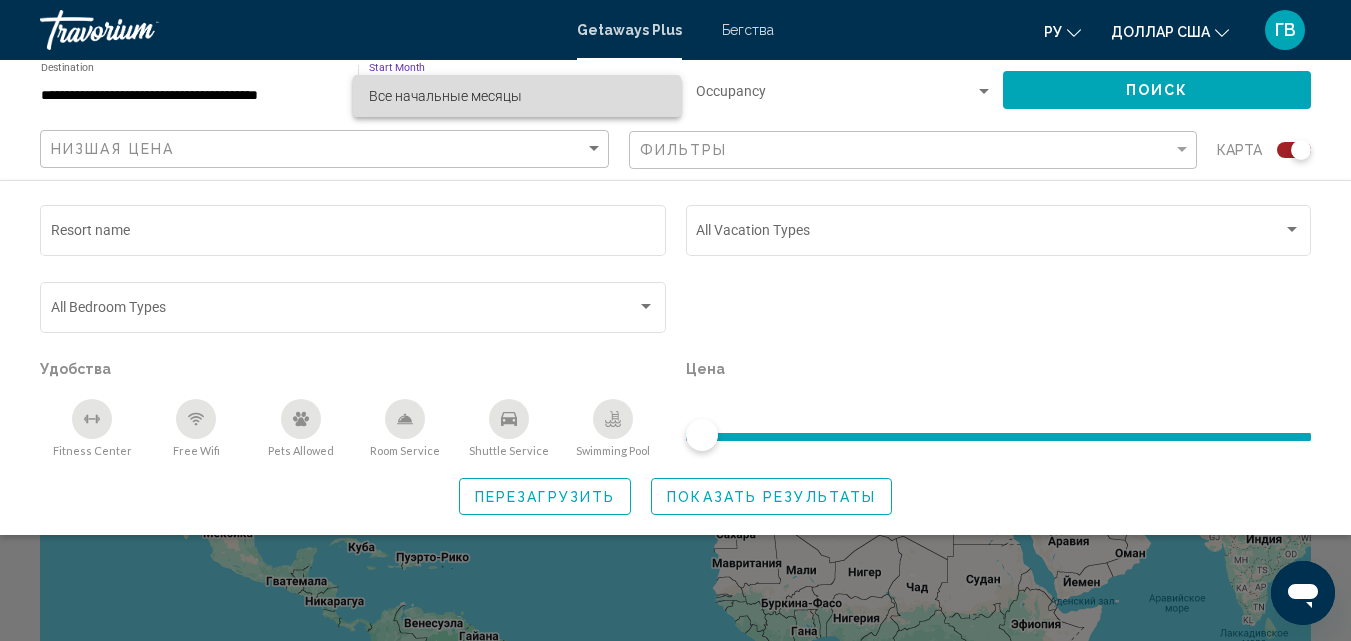 click on "Все начальные месяцы" at bounding box center [445, 96] 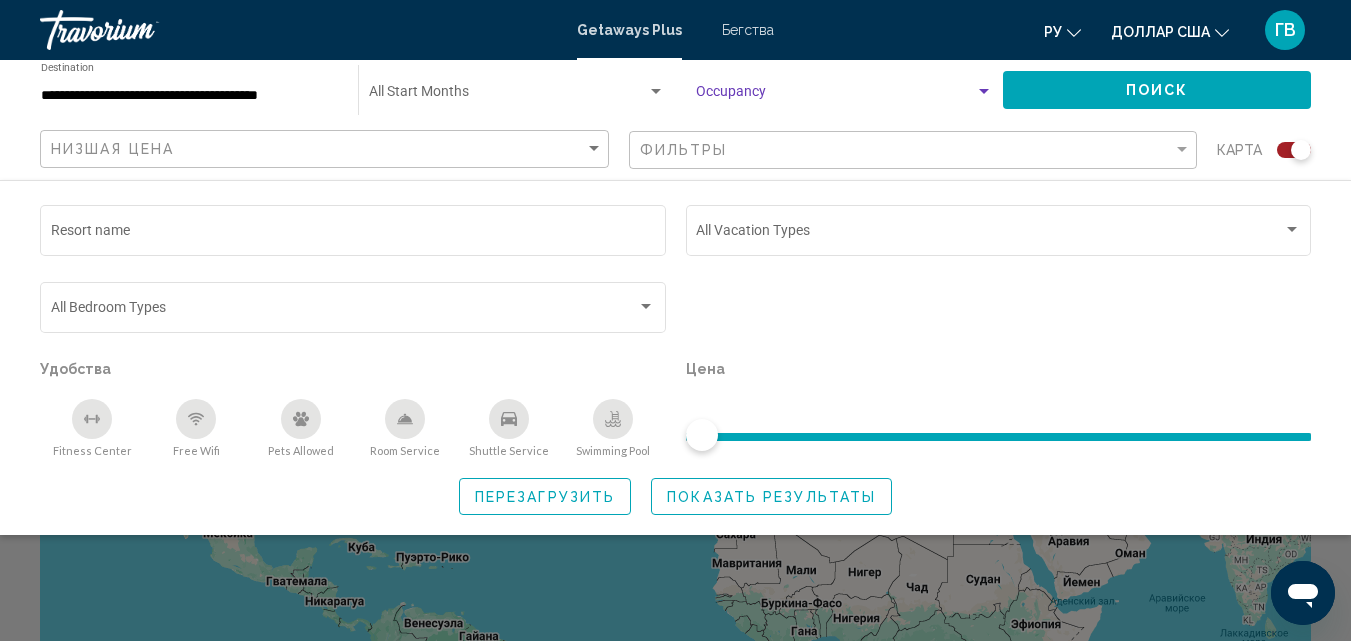 click at bounding box center (835, 96) 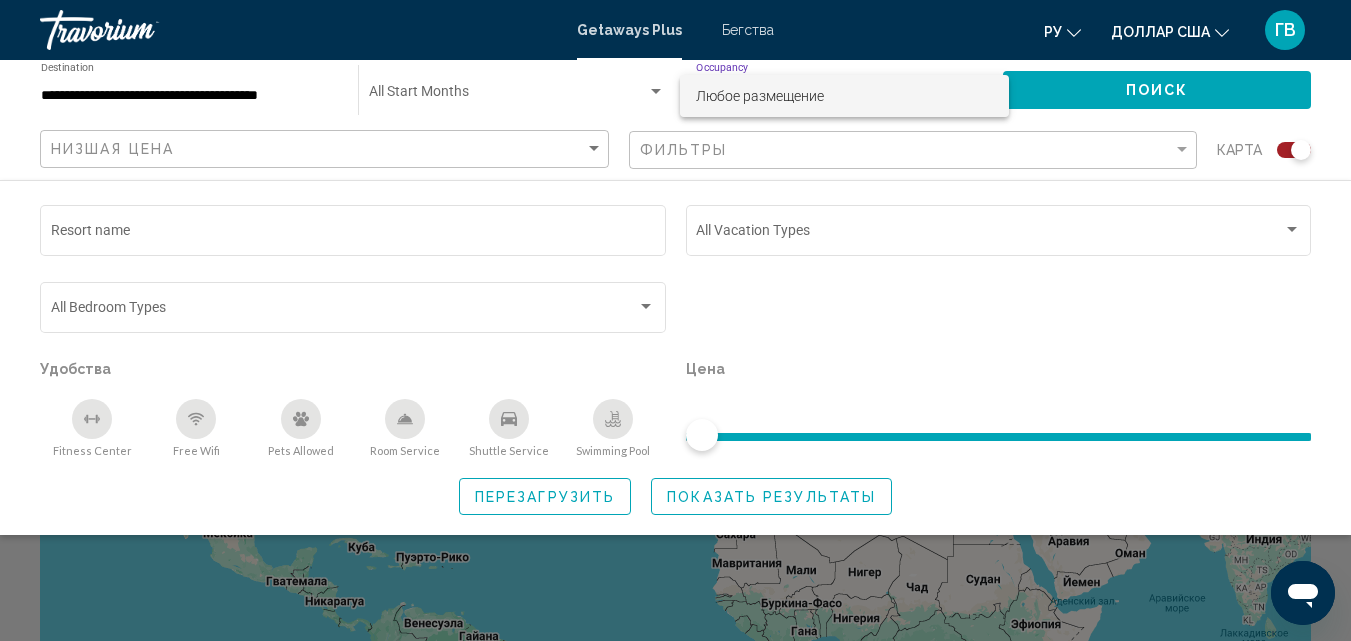 click on "Любое размещение" at bounding box center [844, 96] 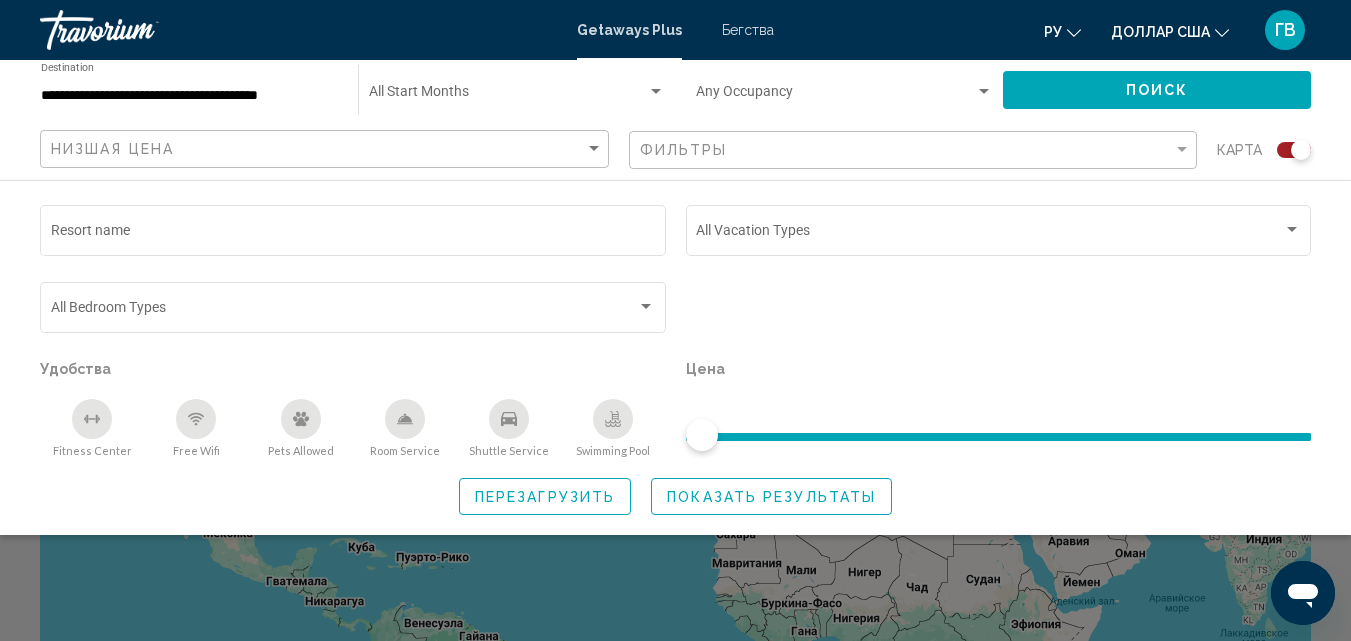 click on "Низшая цена" 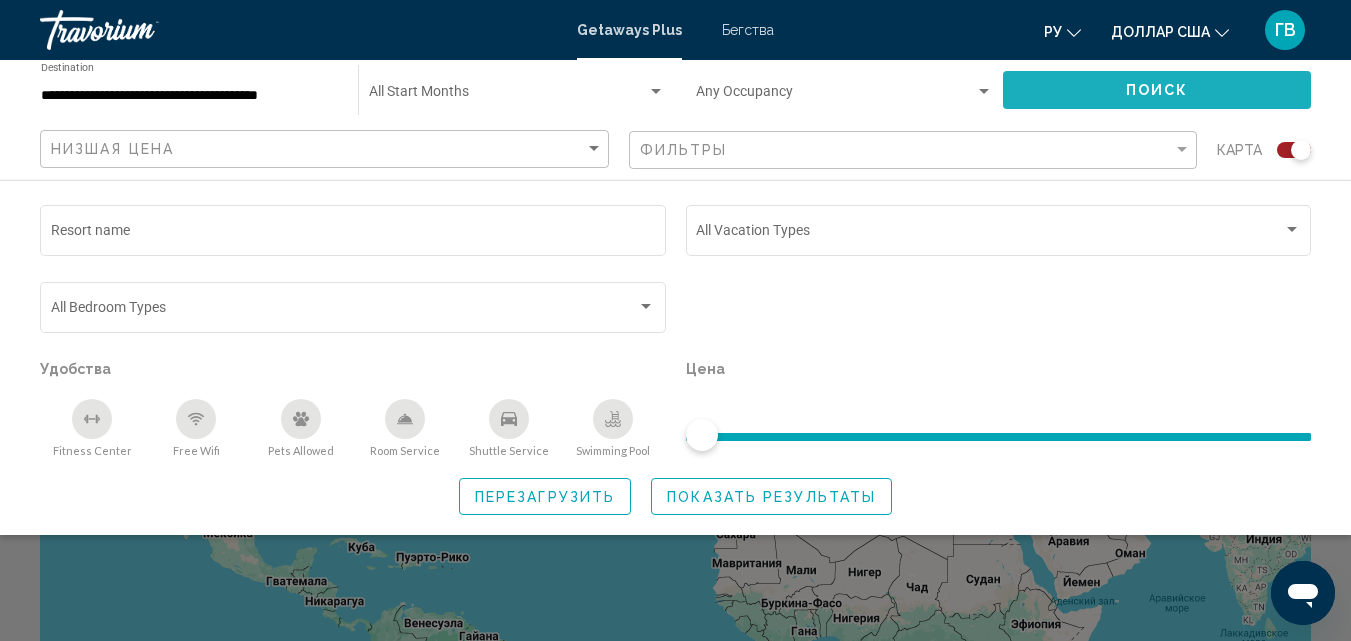 click on "Поиск" 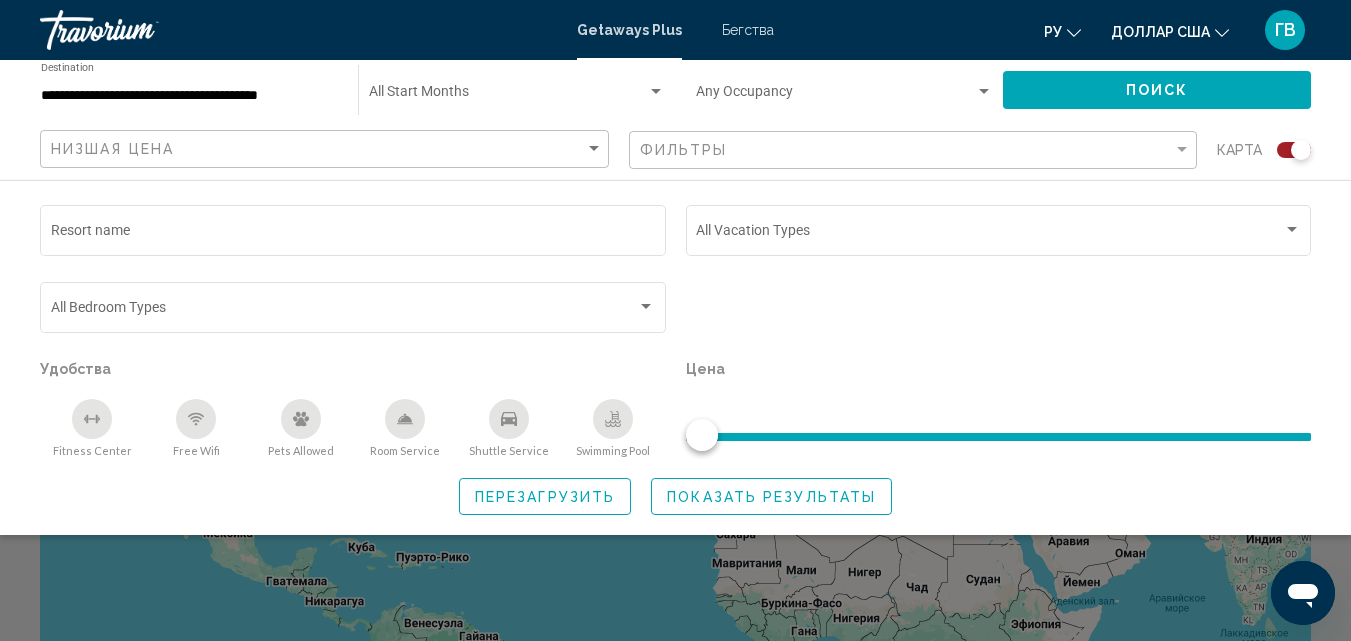 click on "Показать результаты" 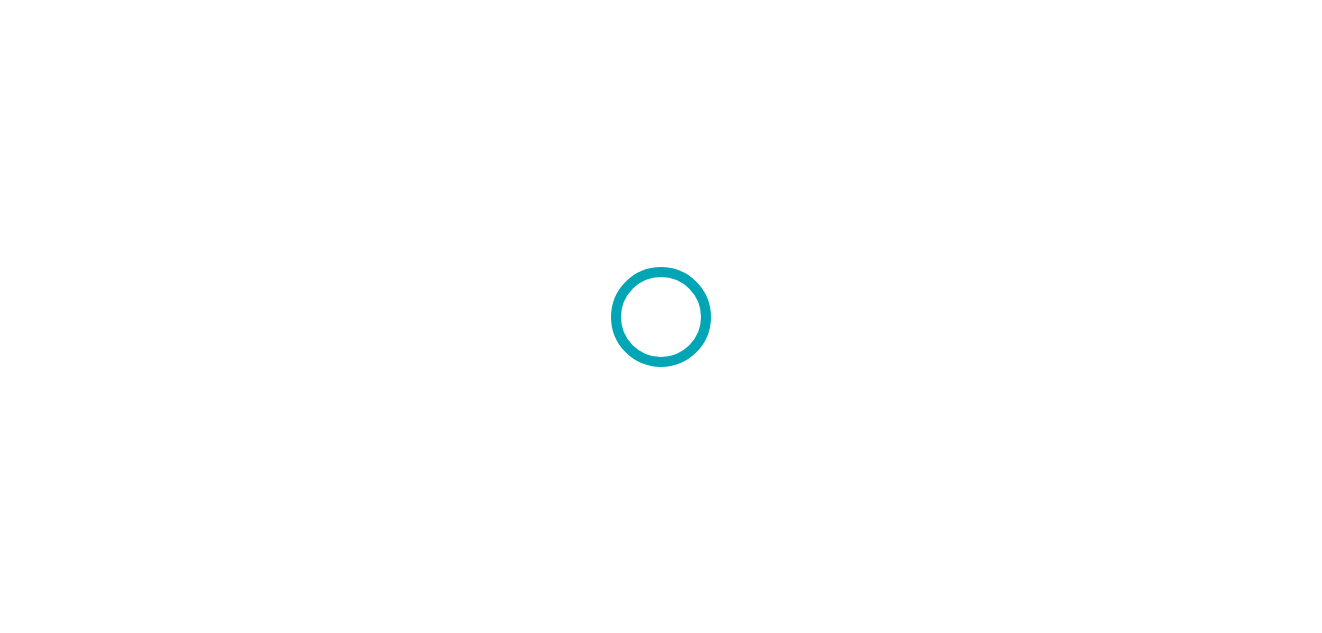 scroll, scrollTop: 0, scrollLeft: 0, axis: both 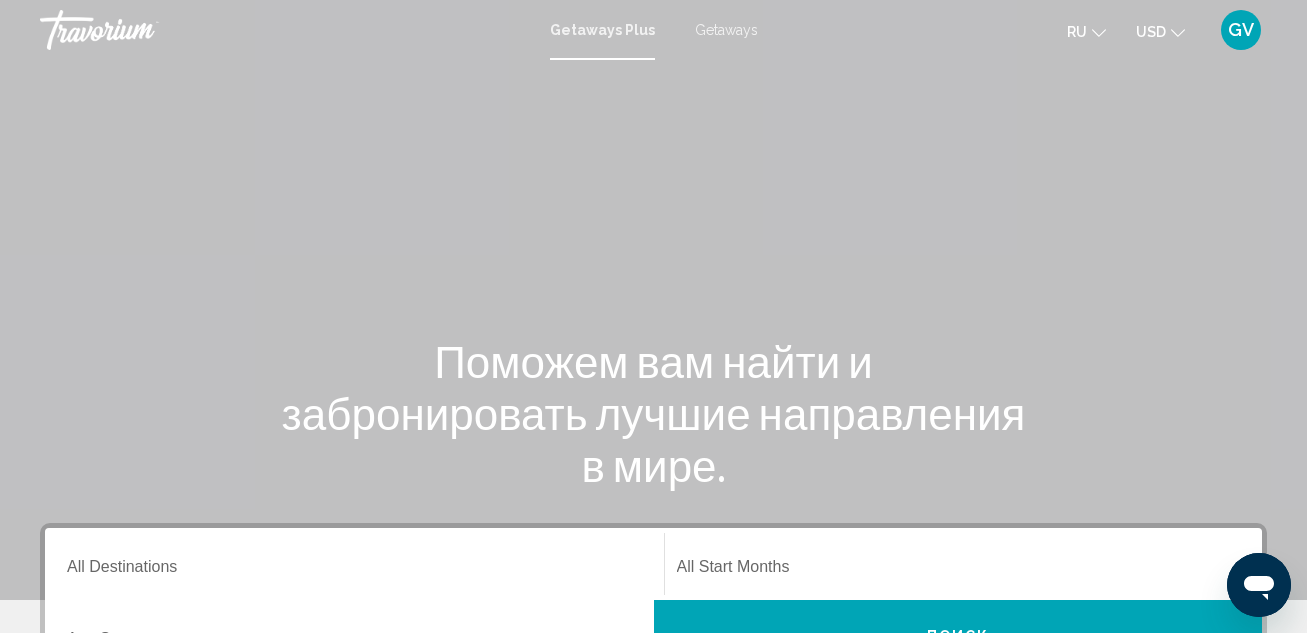 click on "Getaways" at bounding box center [726, 30] 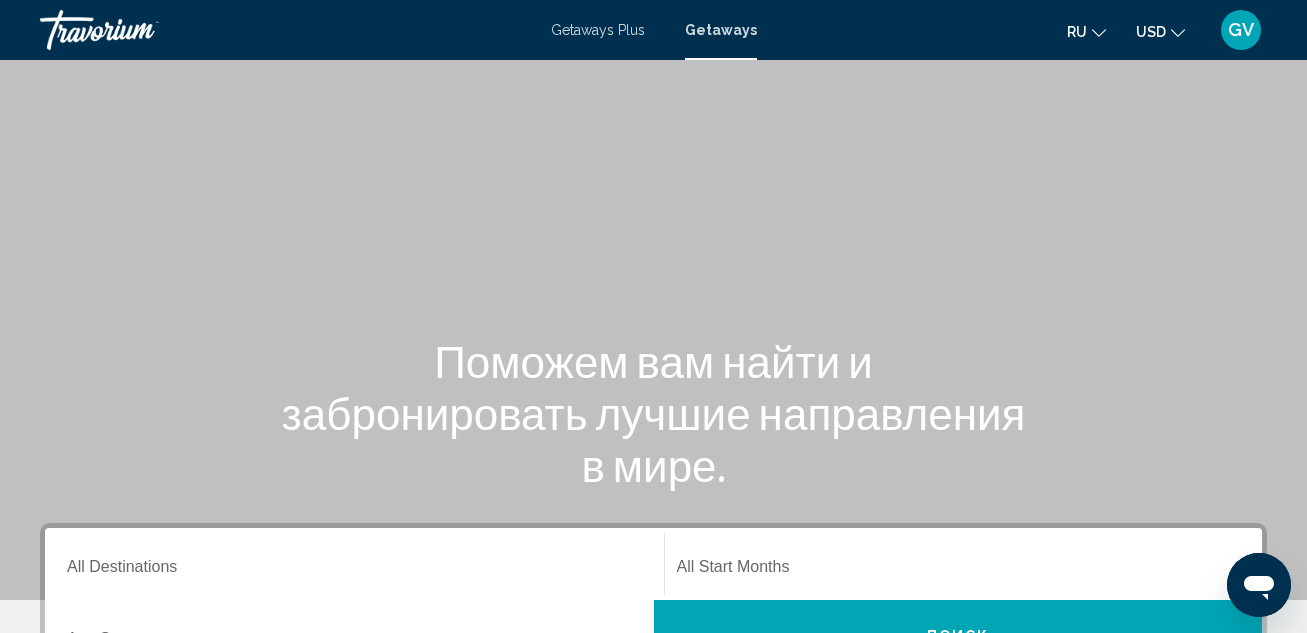 scroll, scrollTop: 489, scrollLeft: 0, axis: vertical 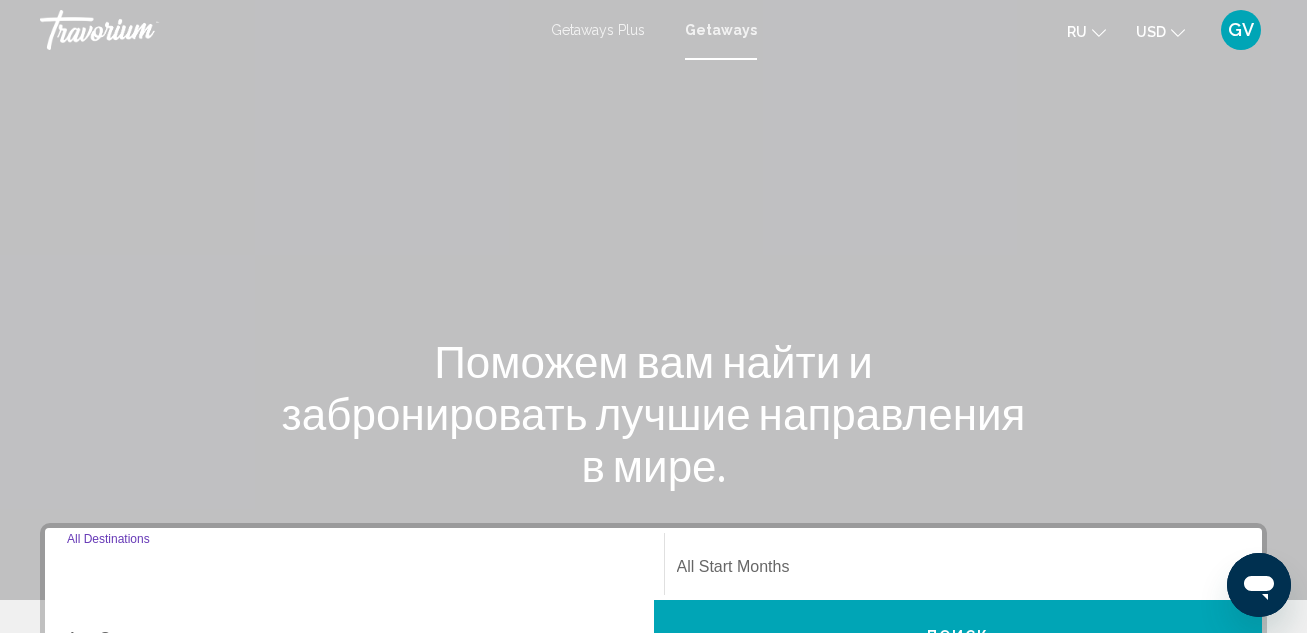 click on "Destination All Destinations" at bounding box center (354, 571) 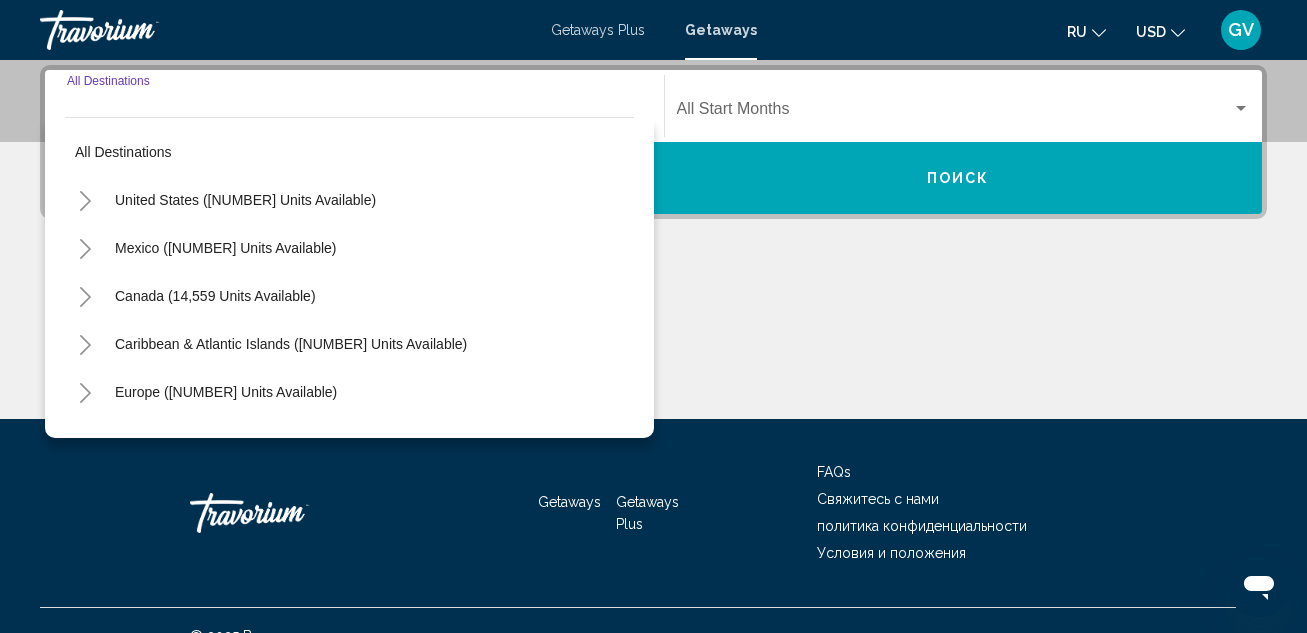 click on "Getaways Getaways Plus FAQs Свяжитесь с нами политика конфиденциальности Условия и положения" at bounding box center [653, 513] 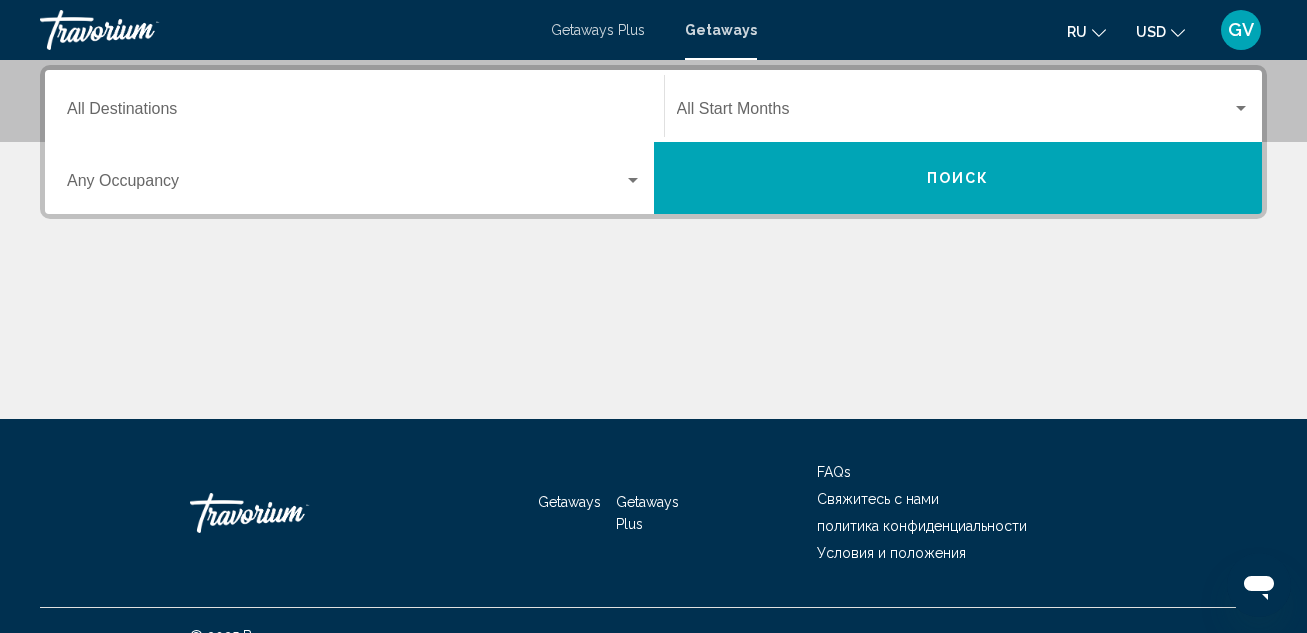 click on "Destination All Destinations" at bounding box center [354, 106] 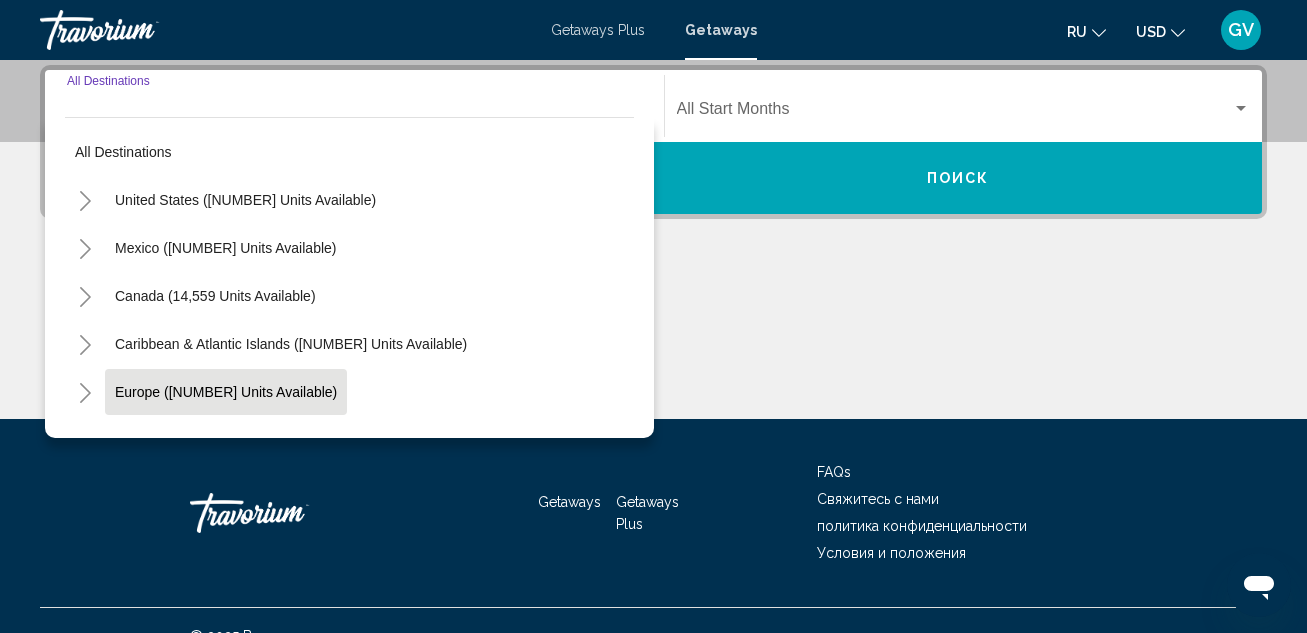 click on "Europe ([NUMBER] units available)" at bounding box center (214, 440) 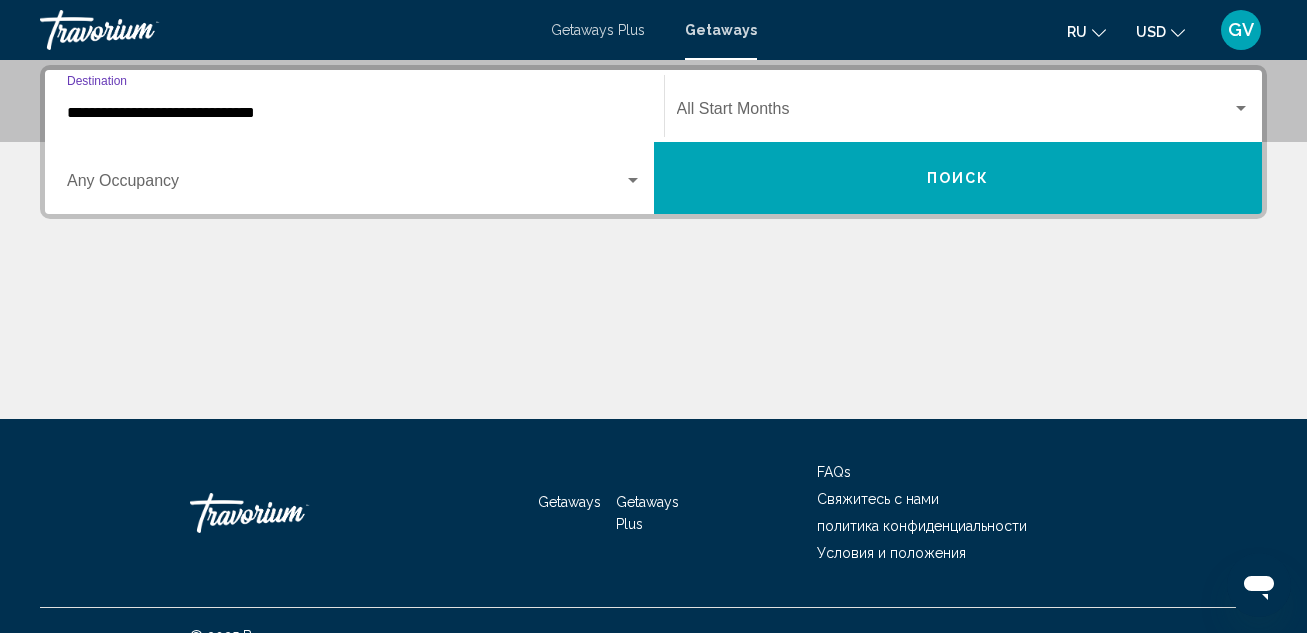 click on "**********" at bounding box center (354, 113) 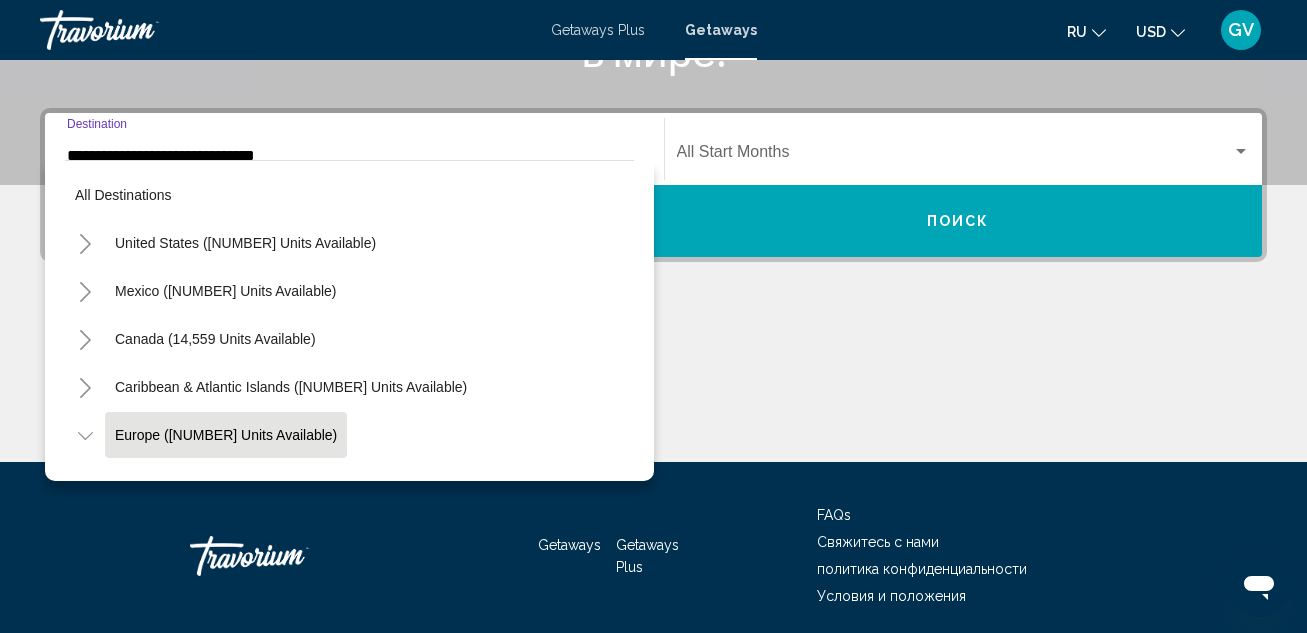 scroll, scrollTop: 119, scrollLeft: 0, axis: vertical 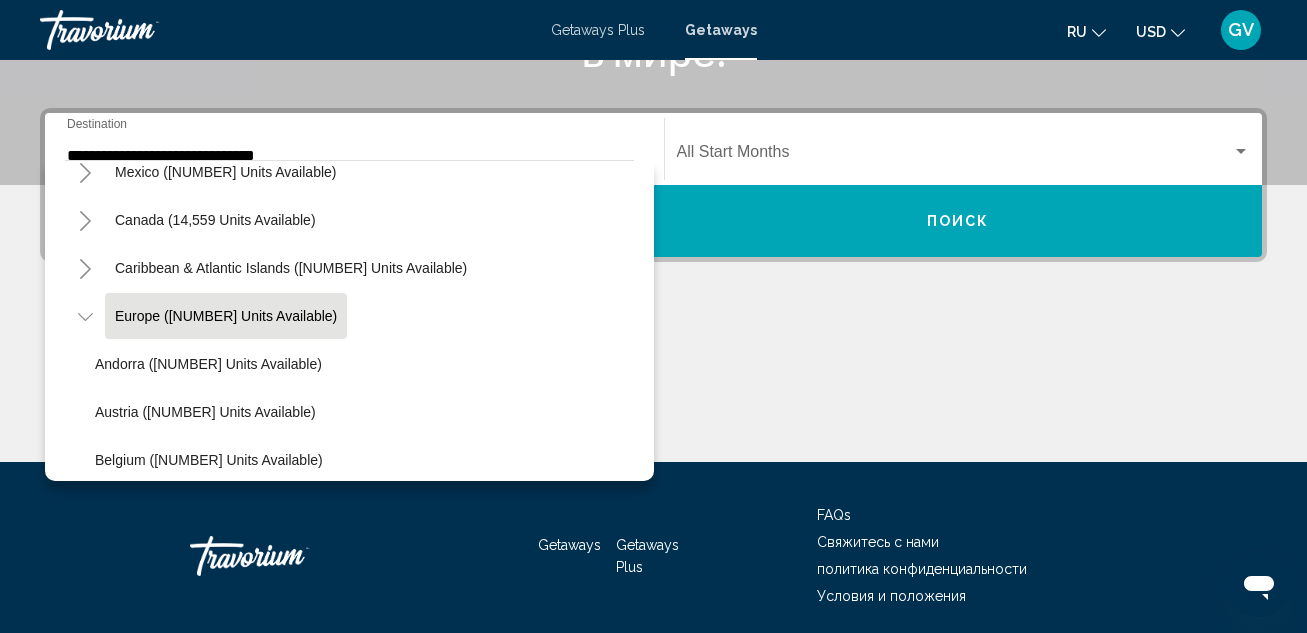 drag, startPoint x: 139, startPoint y: 389, endPoint x: 233, endPoint y: 425, distance: 100.65784 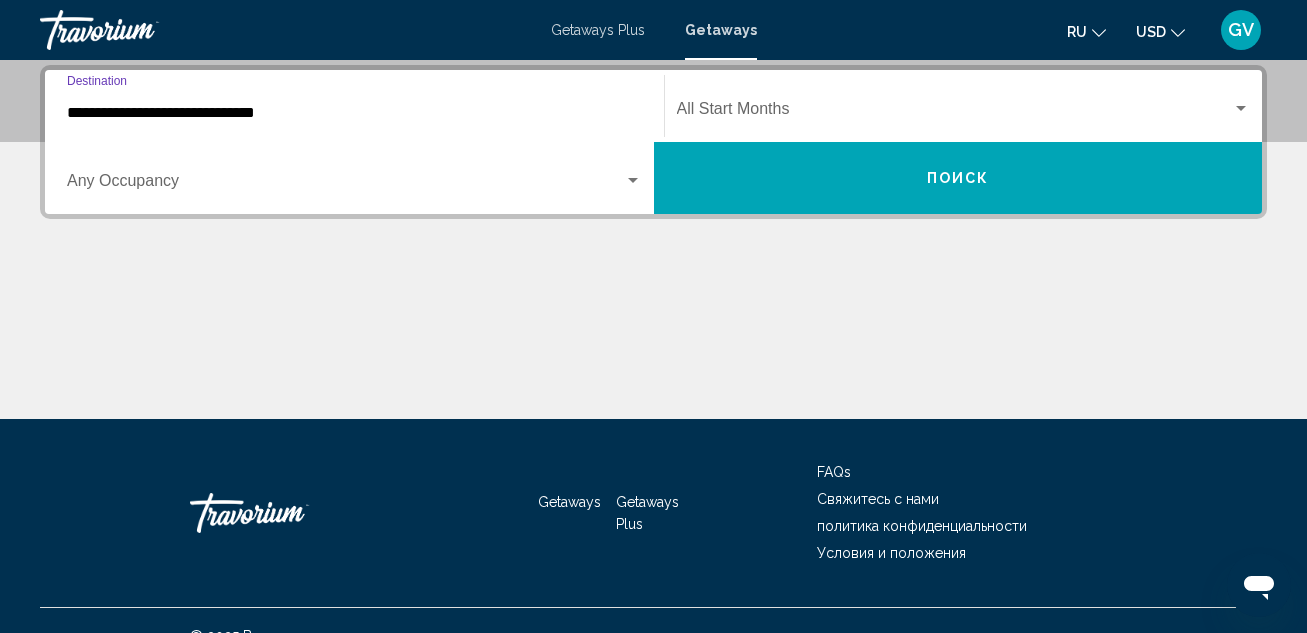 click on "**********" at bounding box center [354, 113] 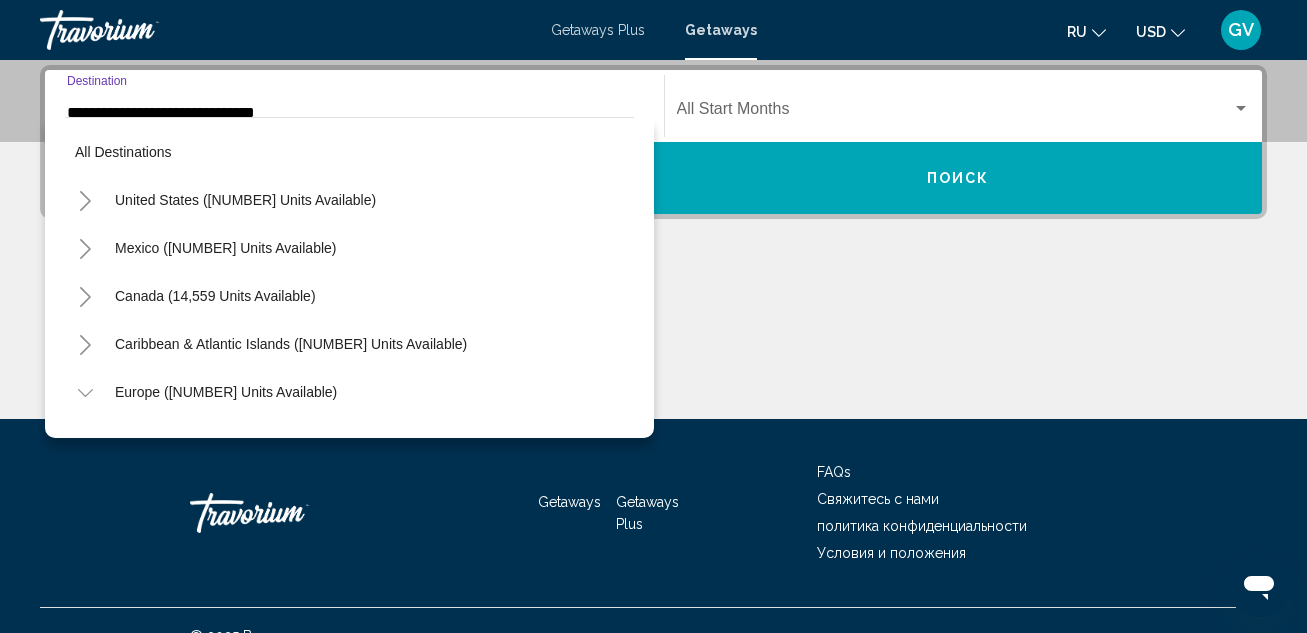 scroll, scrollTop: 415, scrollLeft: 0, axis: vertical 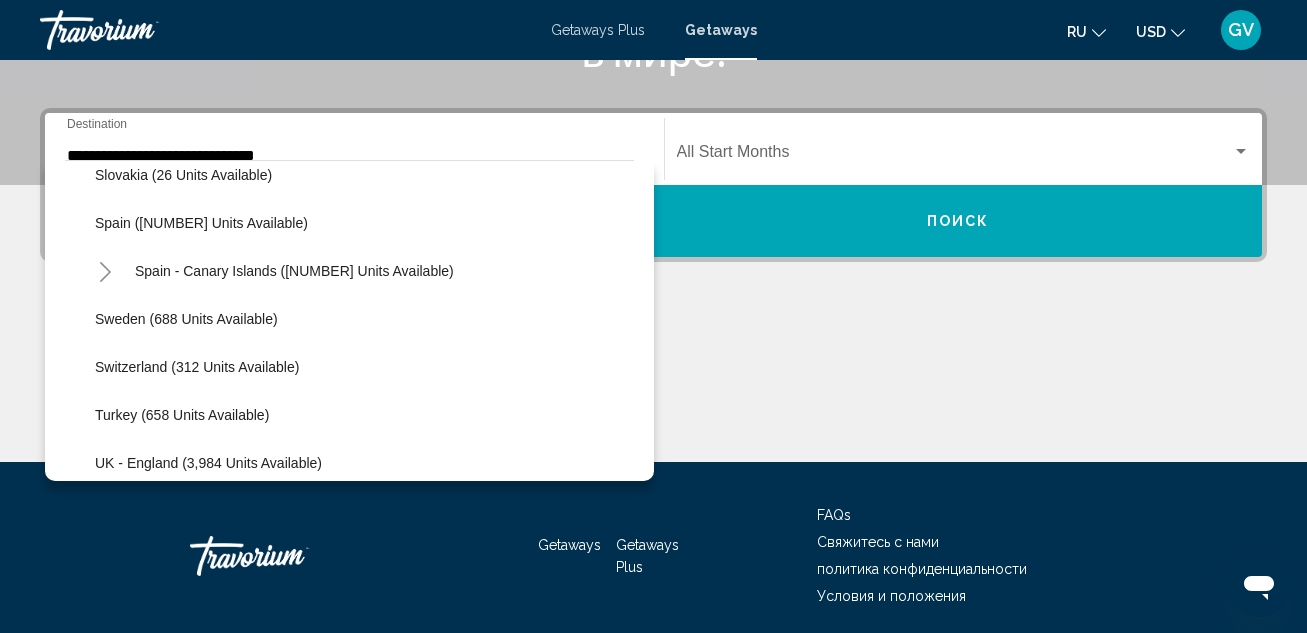 click 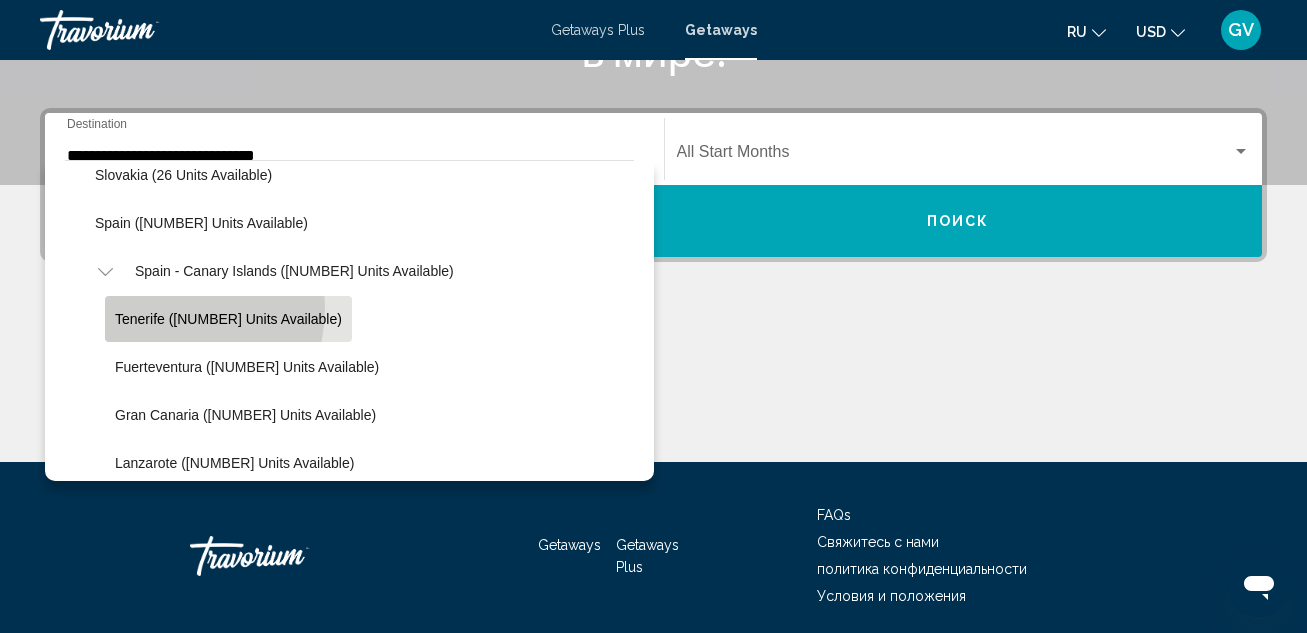 click on "Tenerife ([NUMBER] units available)" 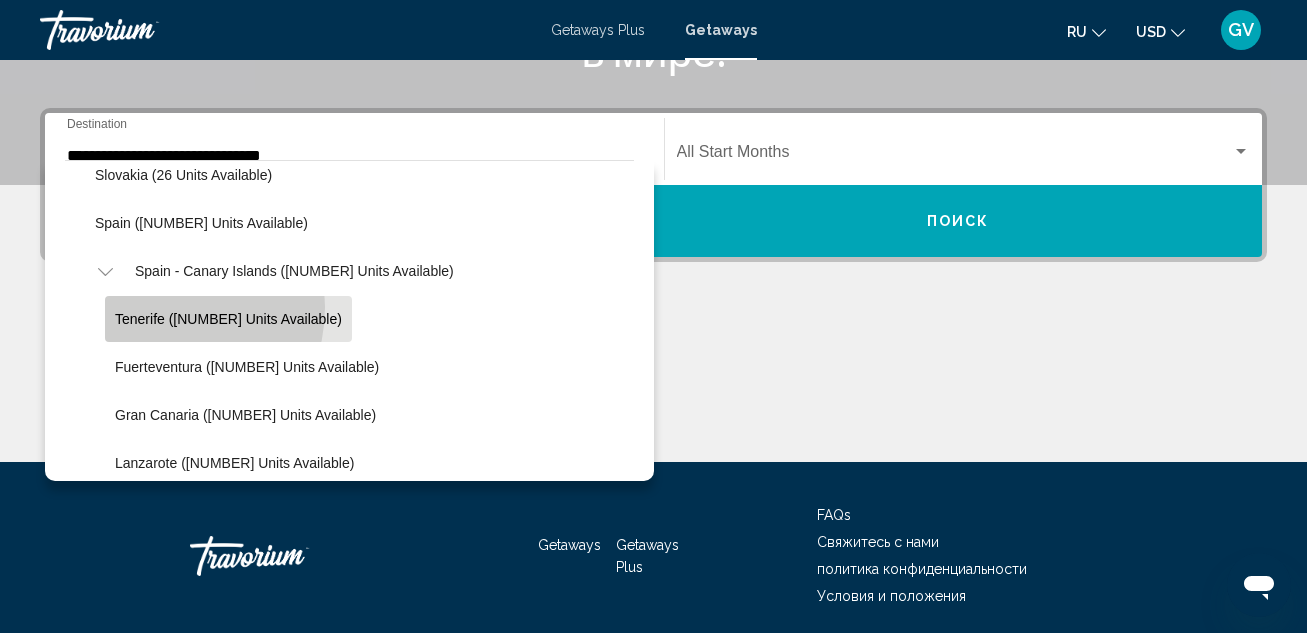 scroll, scrollTop: 458, scrollLeft: 0, axis: vertical 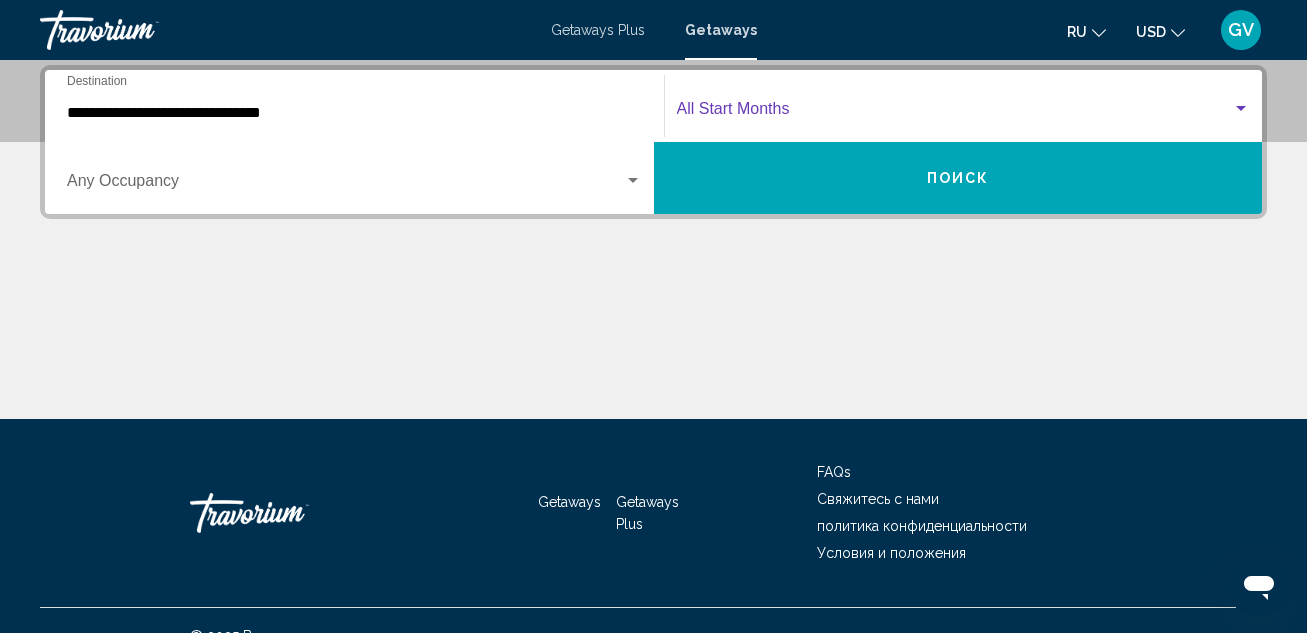 click at bounding box center [1241, 109] 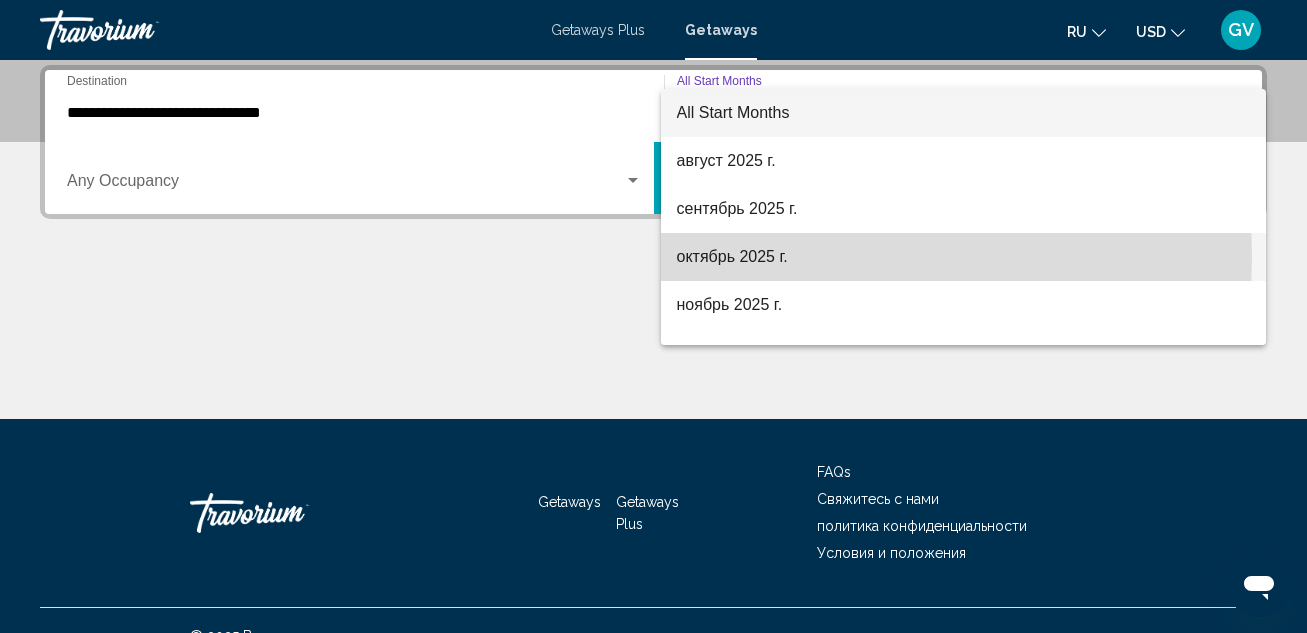 click on "октябрь 2025 г." at bounding box center (964, 257) 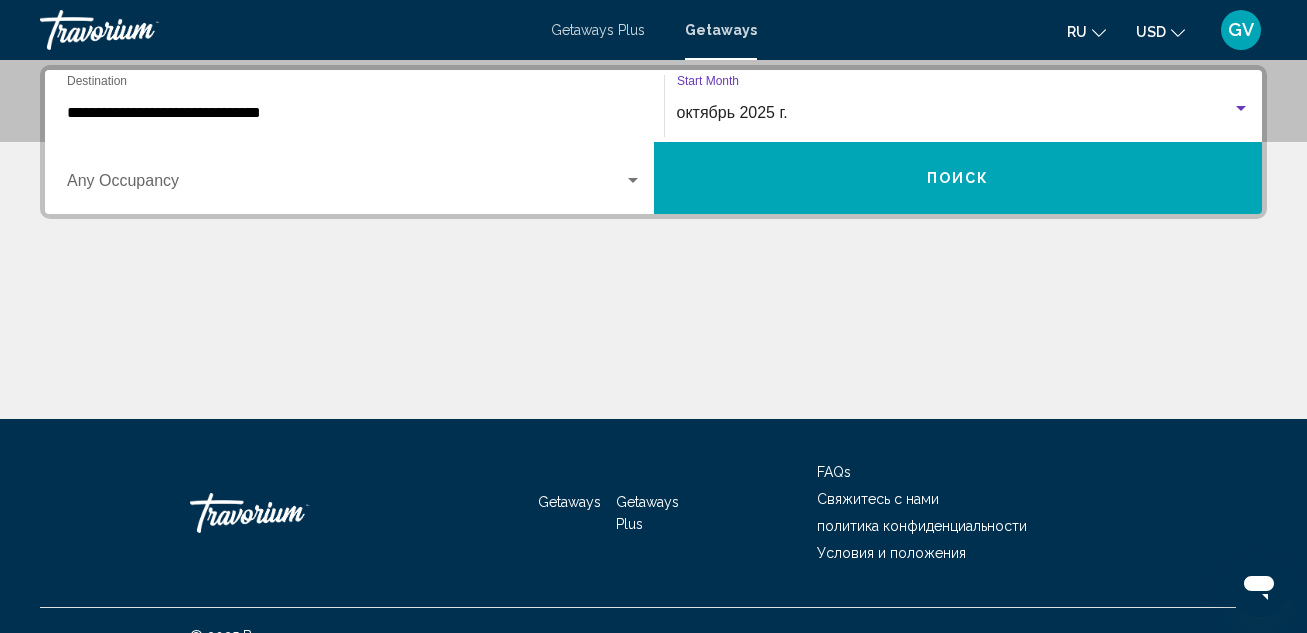 click at bounding box center (633, 181) 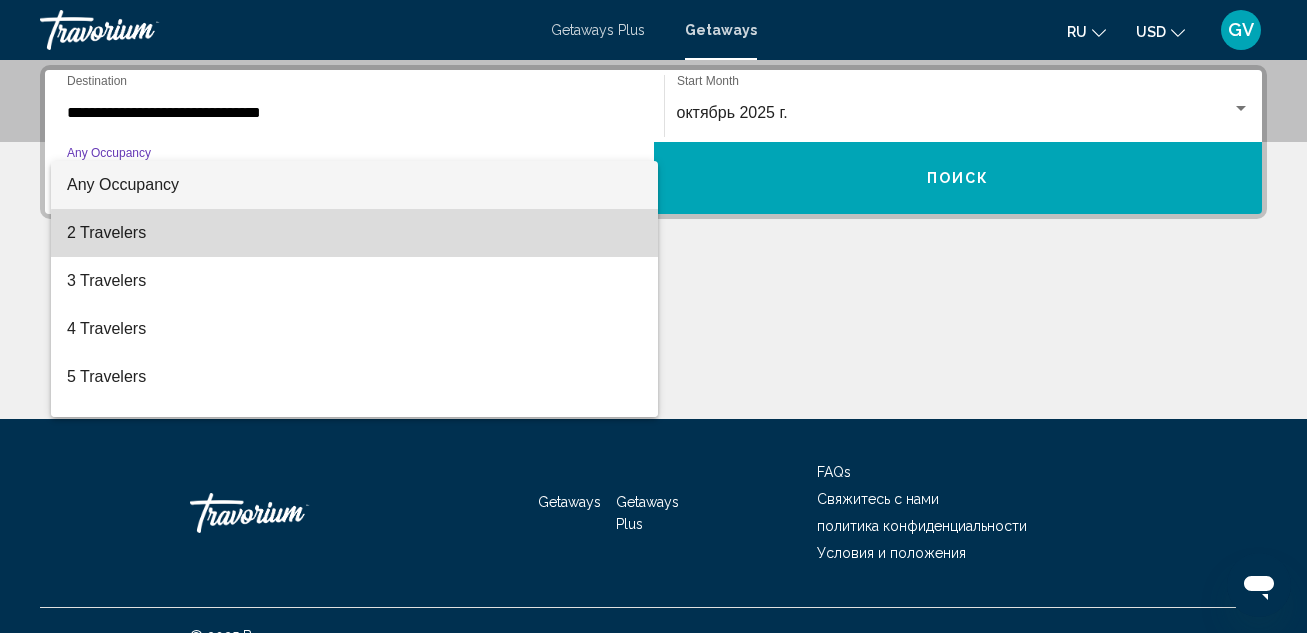 click on "2 Travelers" at bounding box center [354, 233] 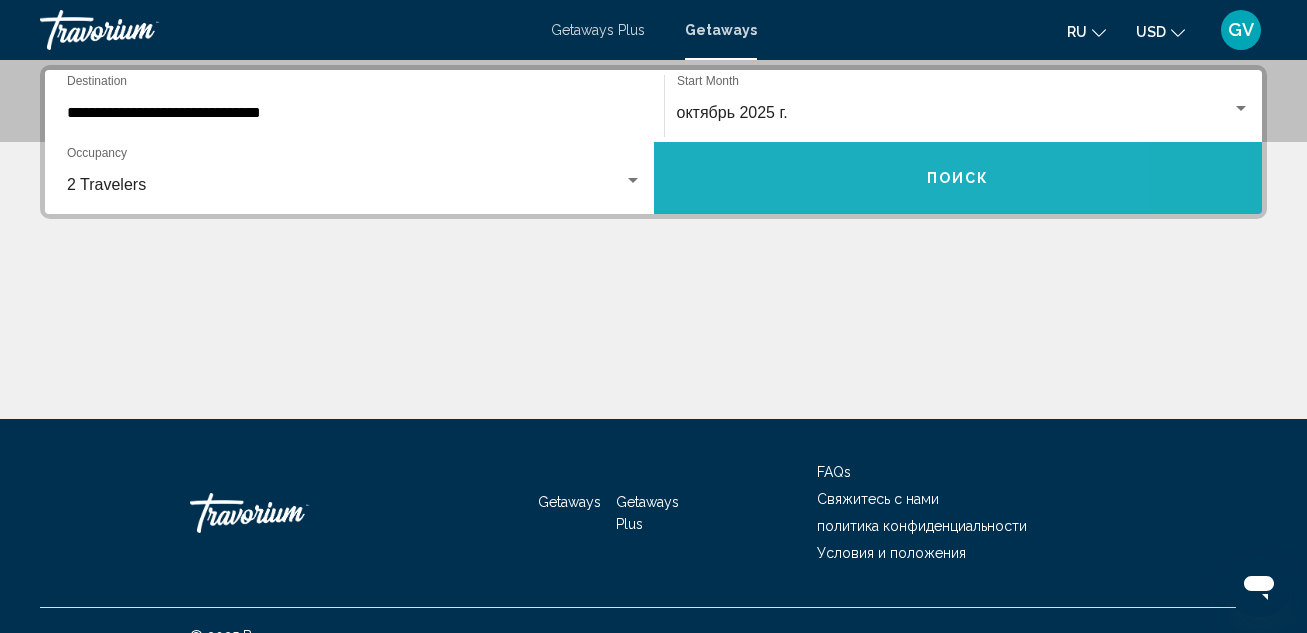 click on "Поиск" at bounding box center [958, 178] 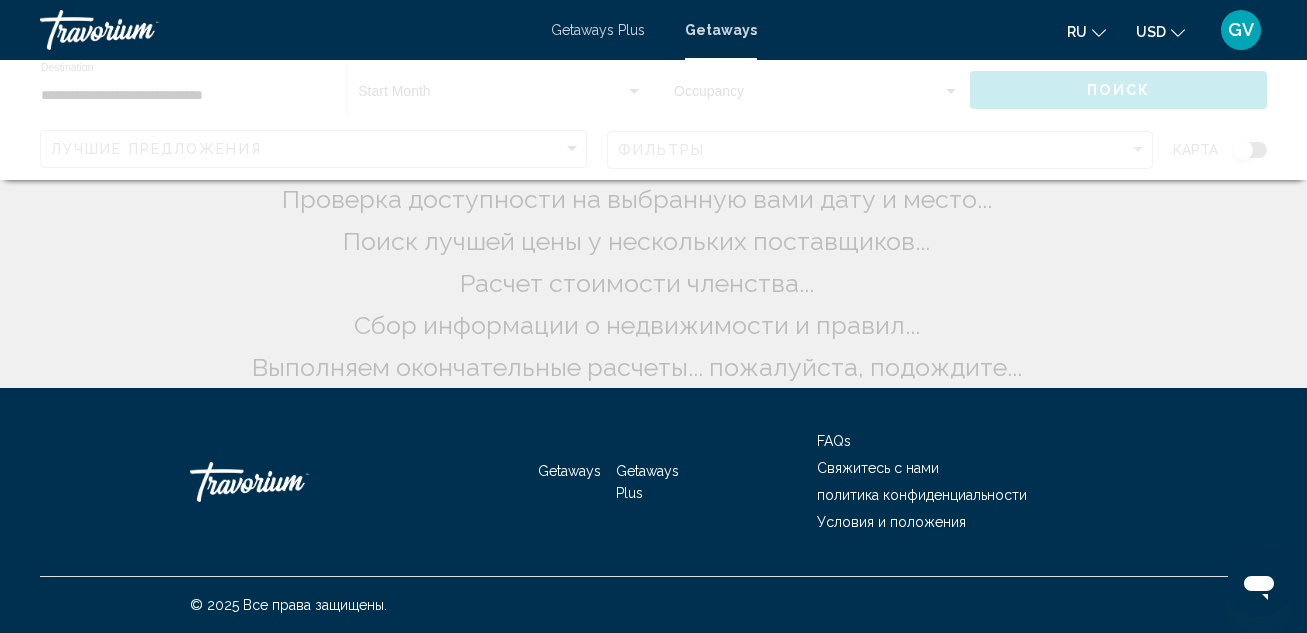 scroll, scrollTop: 0, scrollLeft: 0, axis: both 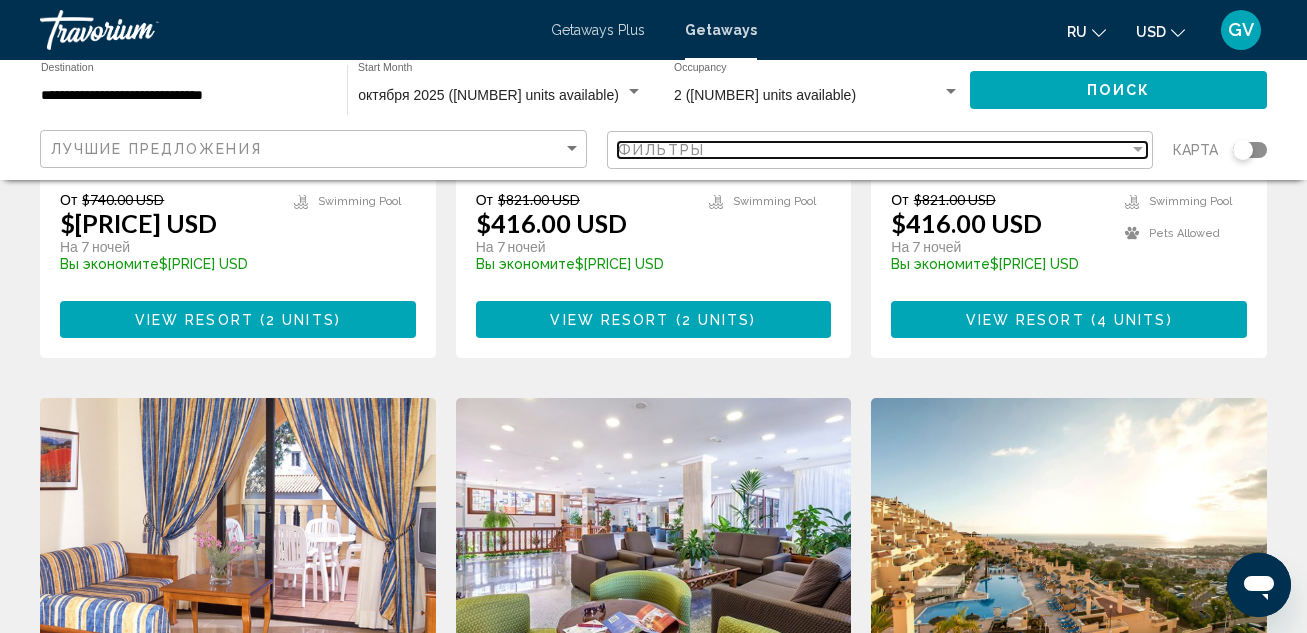 click on "Фильтры" at bounding box center [874, 150] 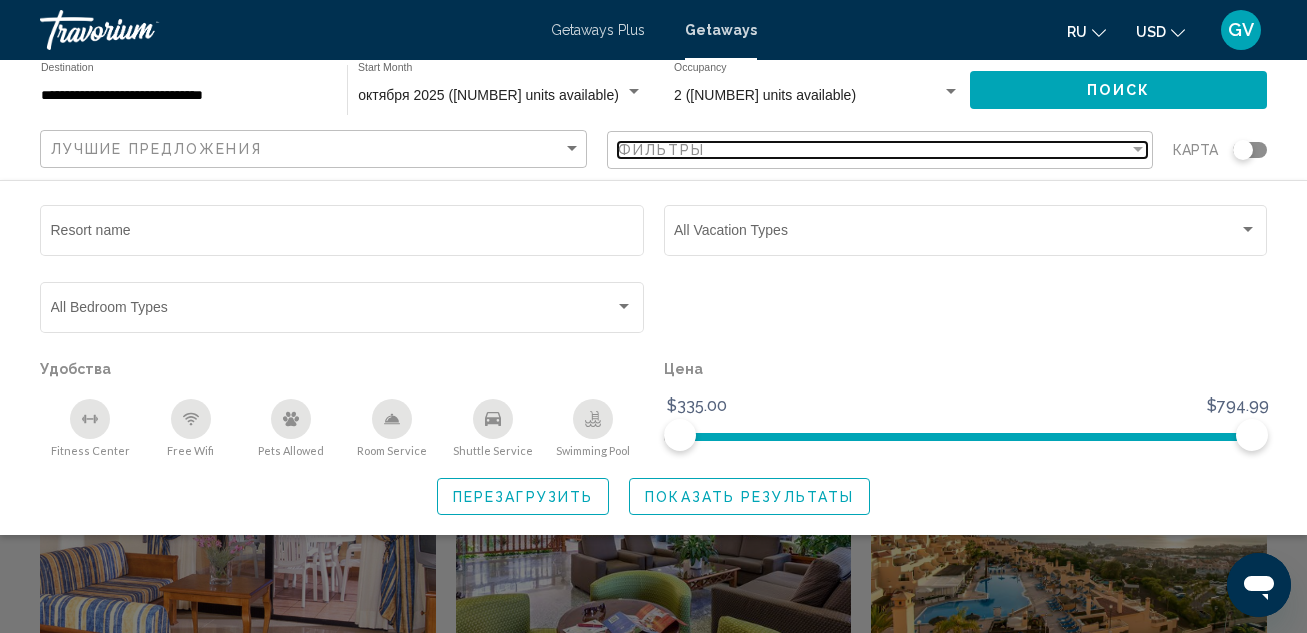 click on "Фильтры" at bounding box center [874, 150] 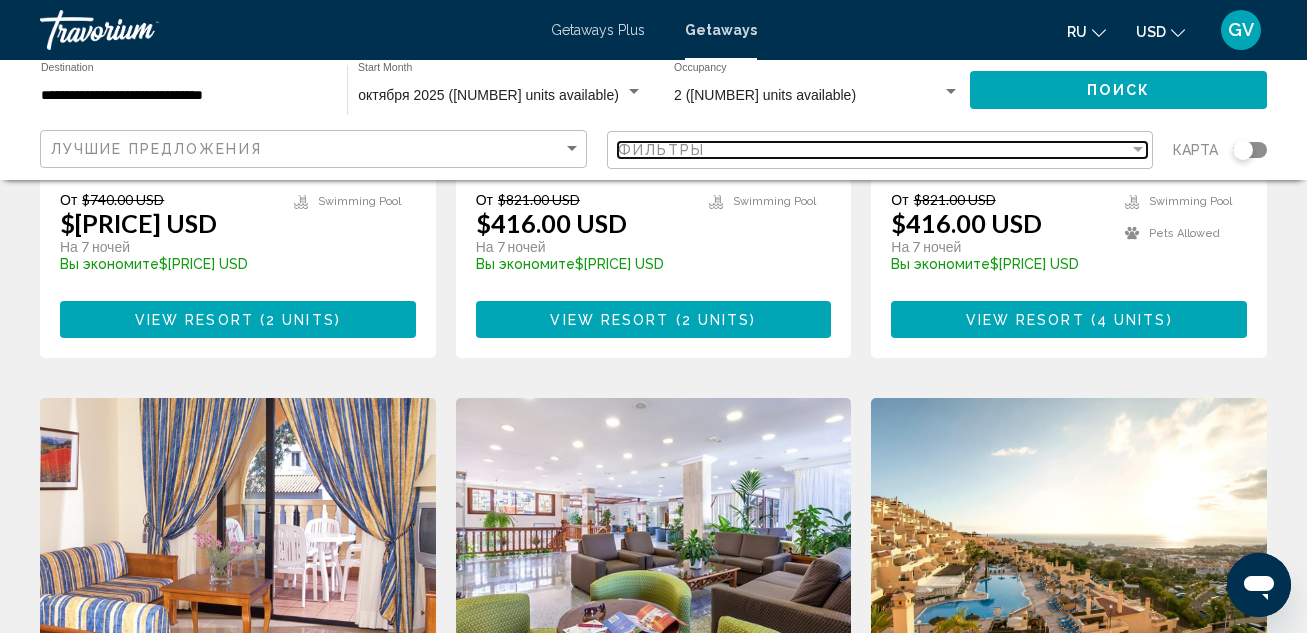 click on "Фильтры" at bounding box center [874, 150] 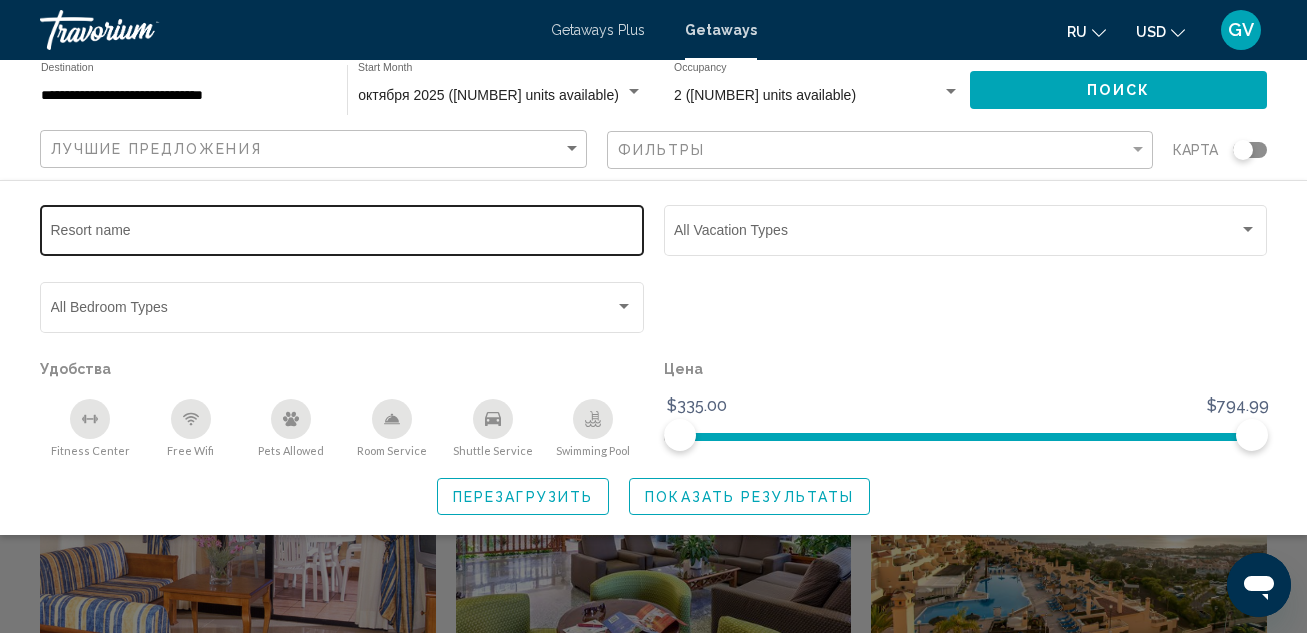click on "Resort name" at bounding box center [342, 234] 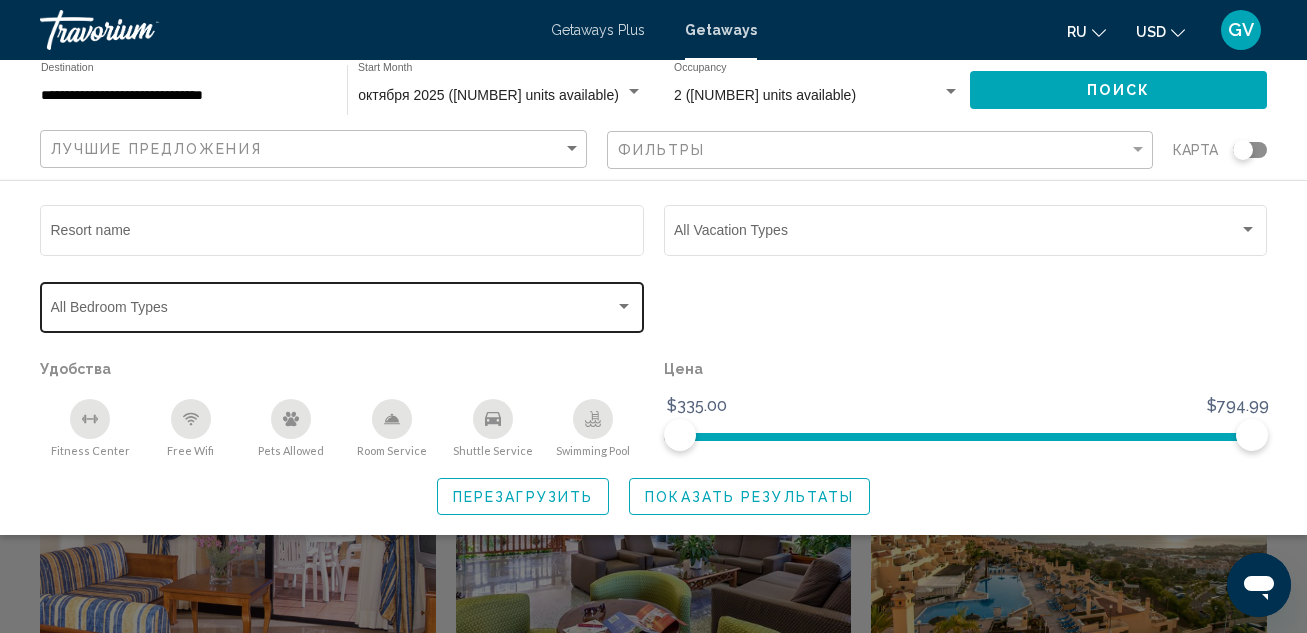 click on "Bedroom Types All Bedroom Types" 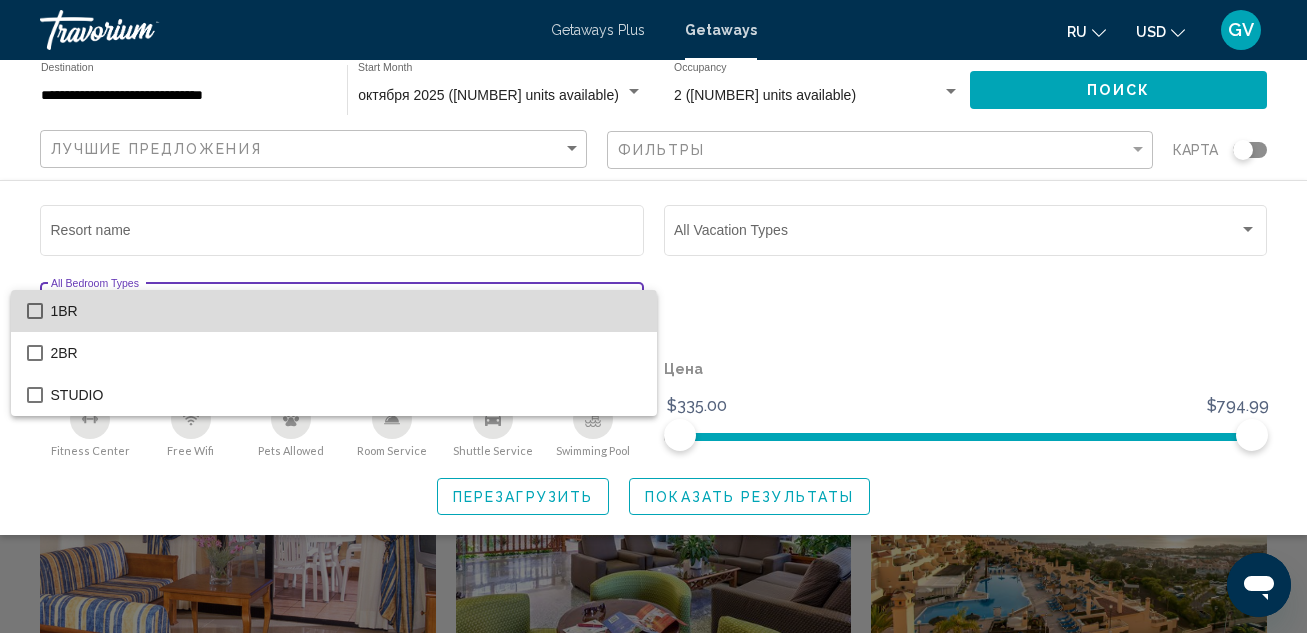 click on "1BR" at bounding box center (346, 311) 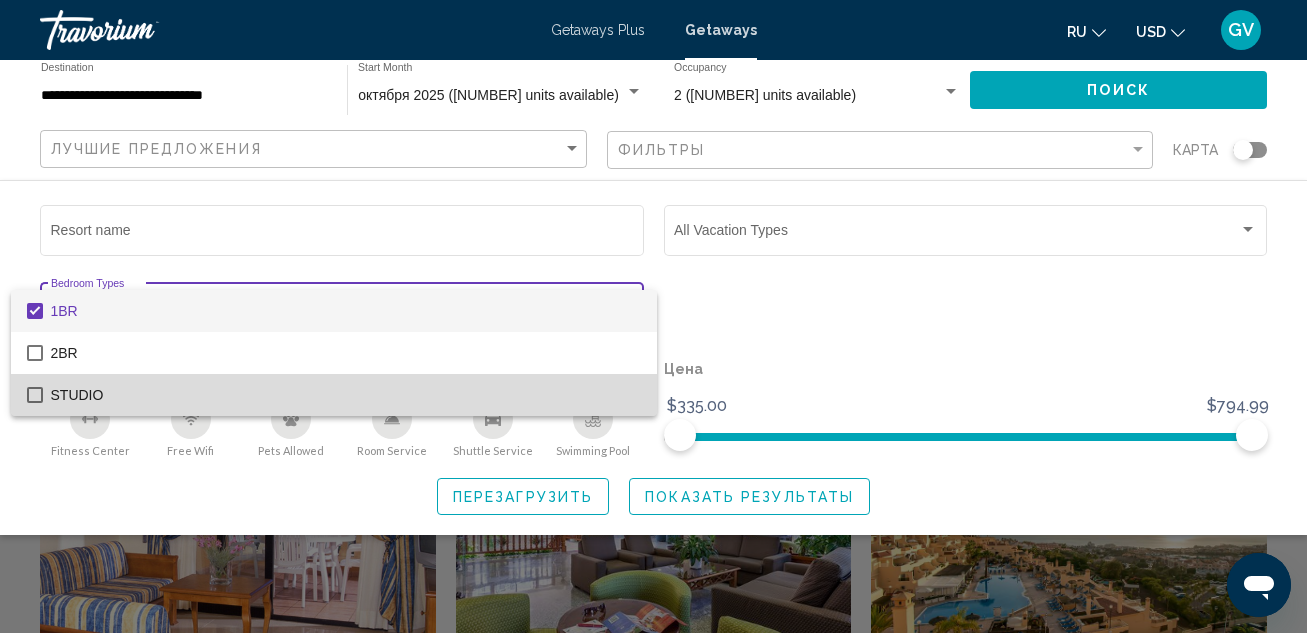 click on "STUDIO" at bounding box center [346, 395] 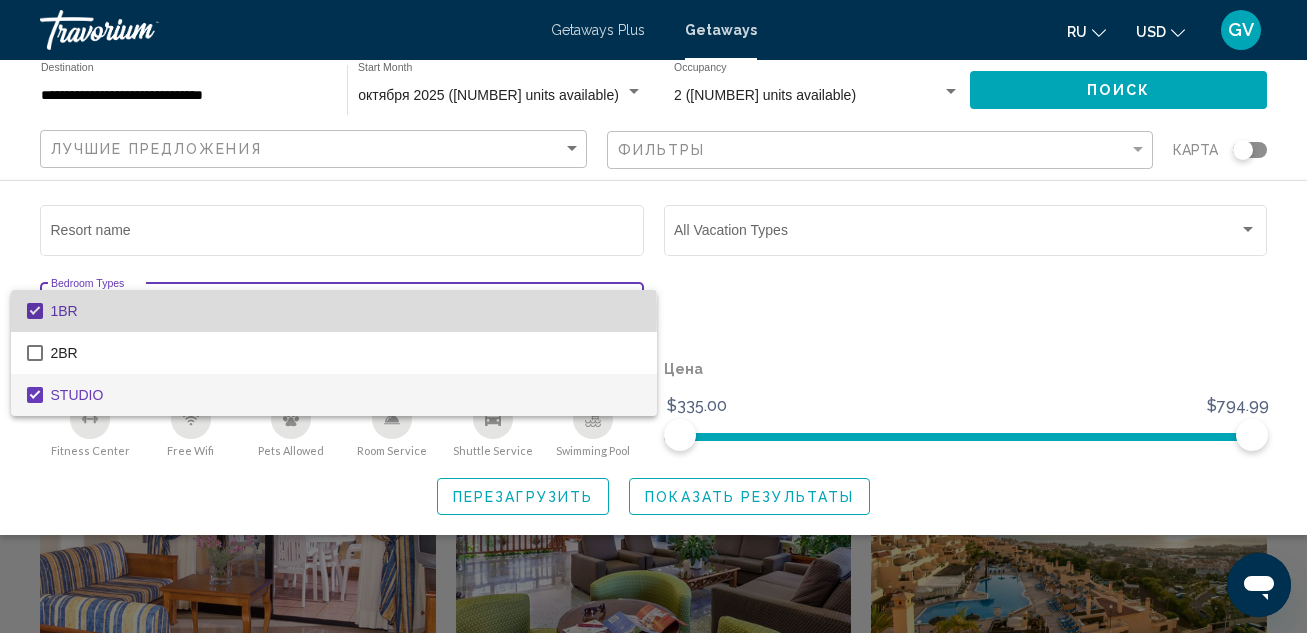 click at bounding box center (35, 311) 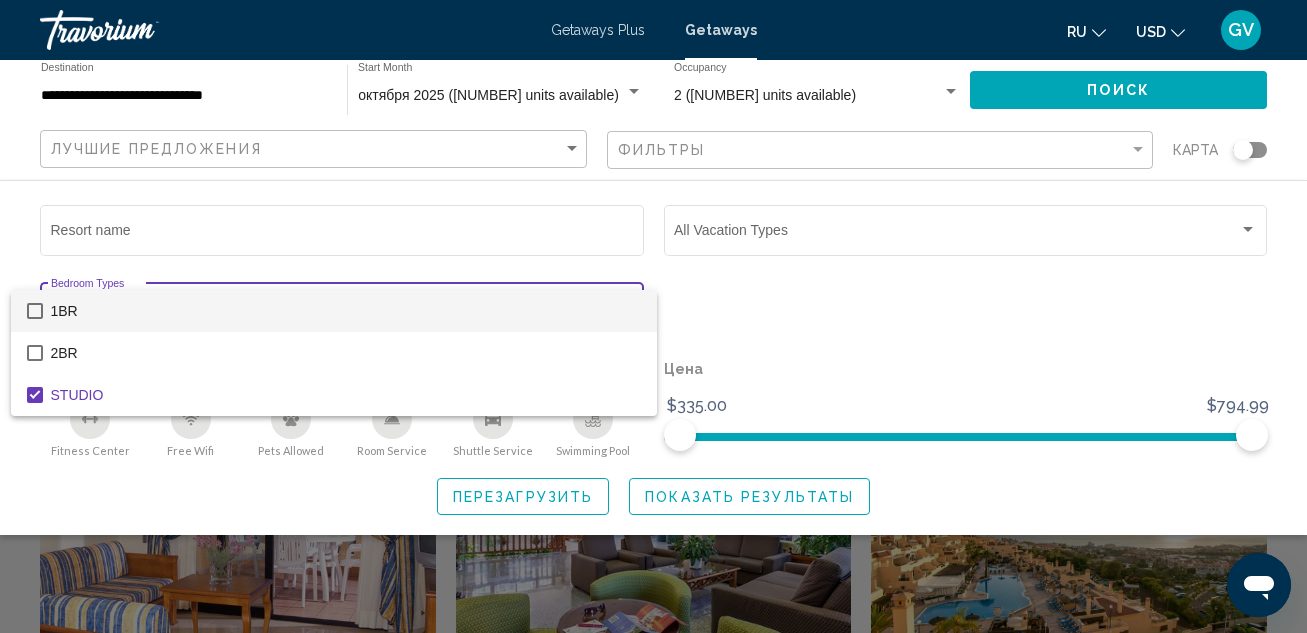 click at bounding box center [653, 316] 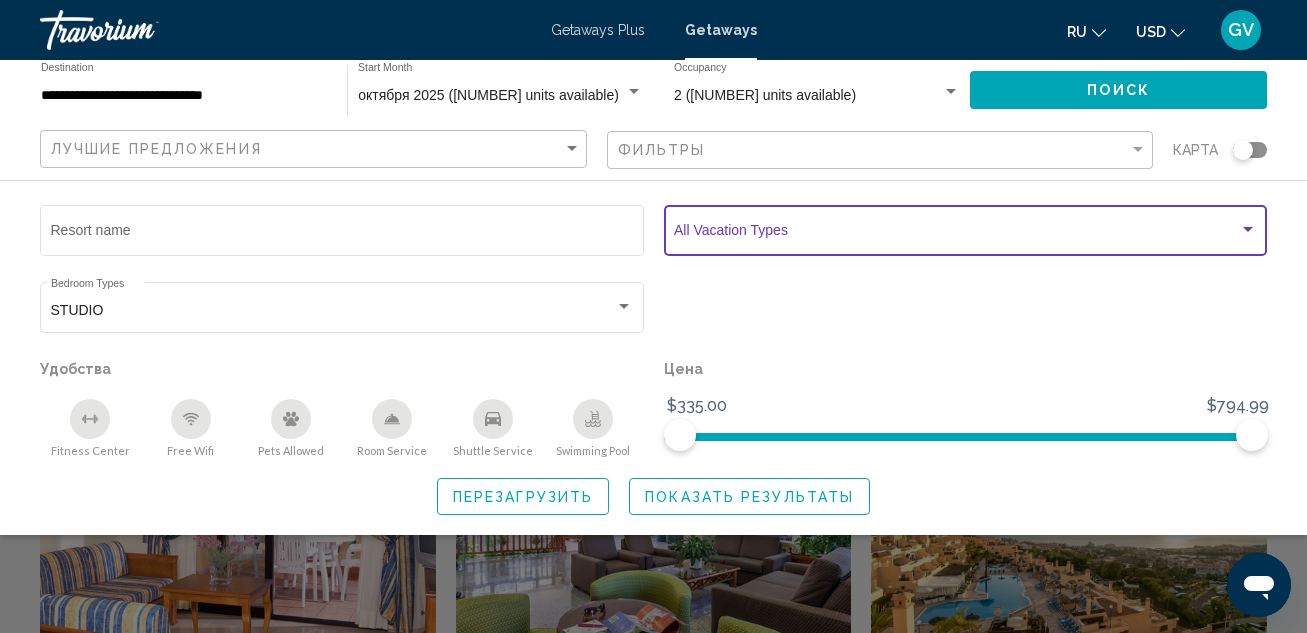 click at bounding box center (956, 234) 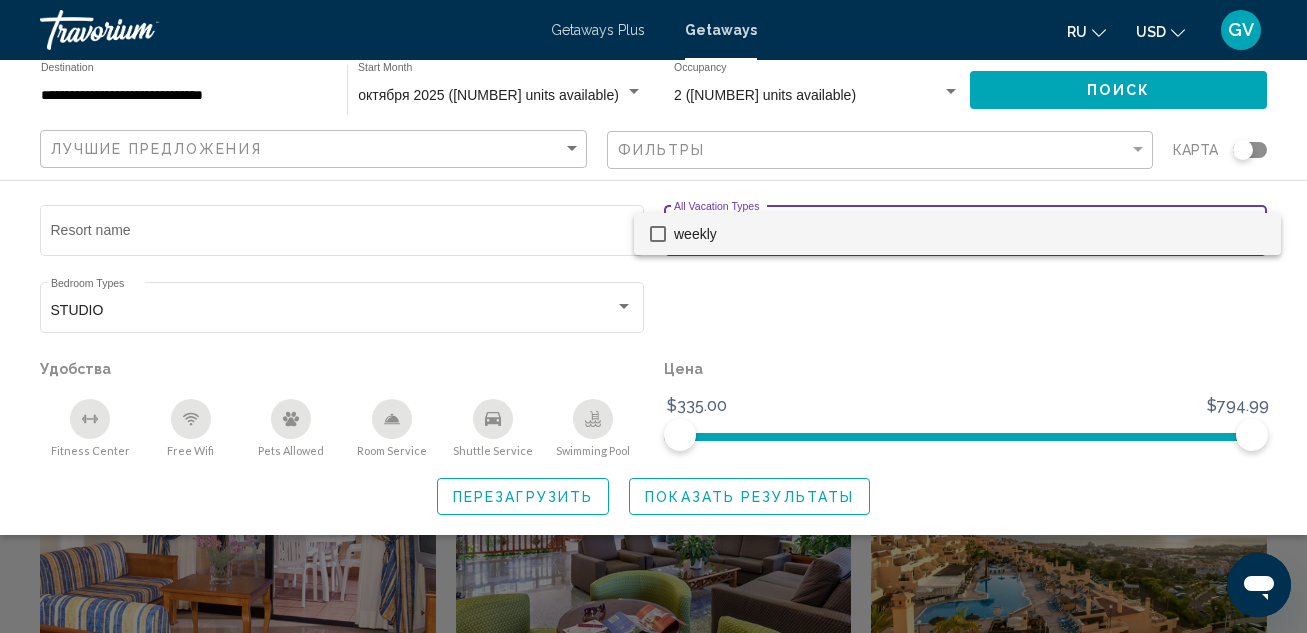 click at bounding box center [658, 234] 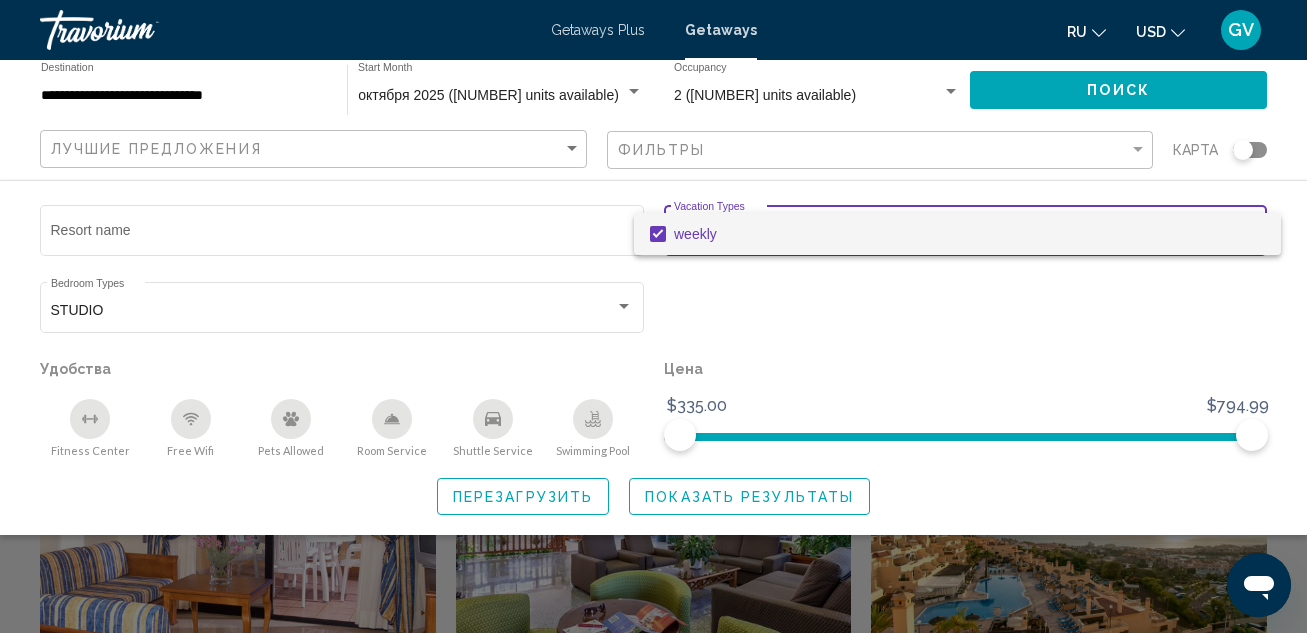 click at bounding box center [653, 316] 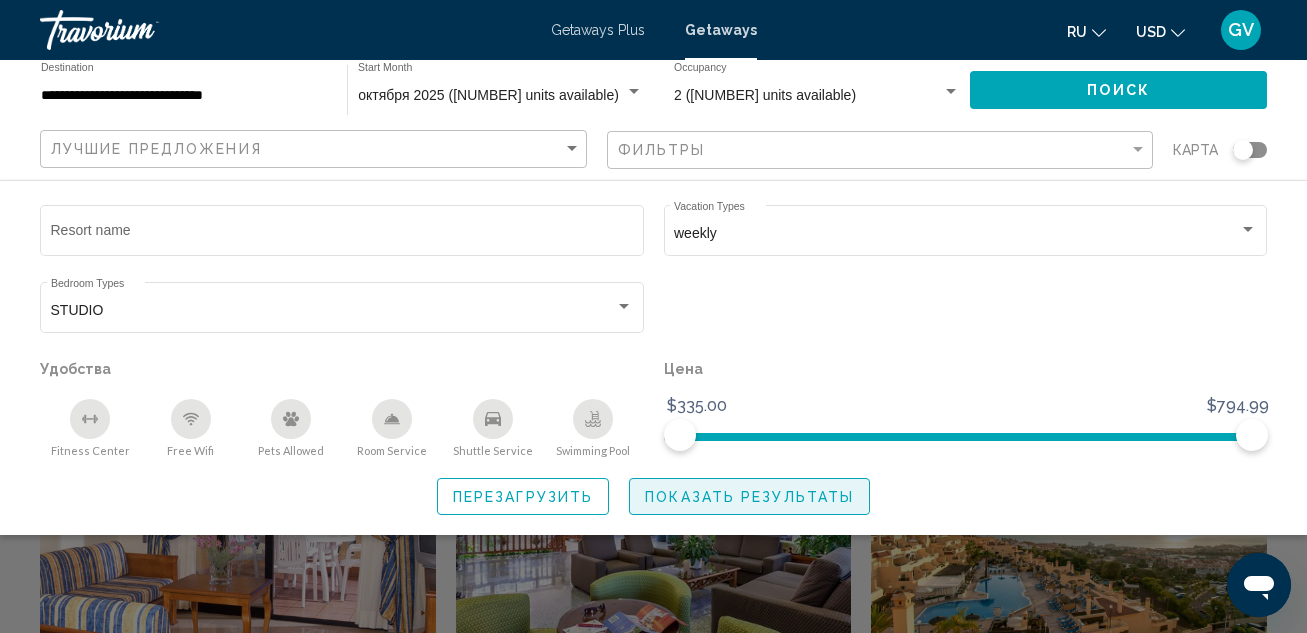 click on "Показать результаты" 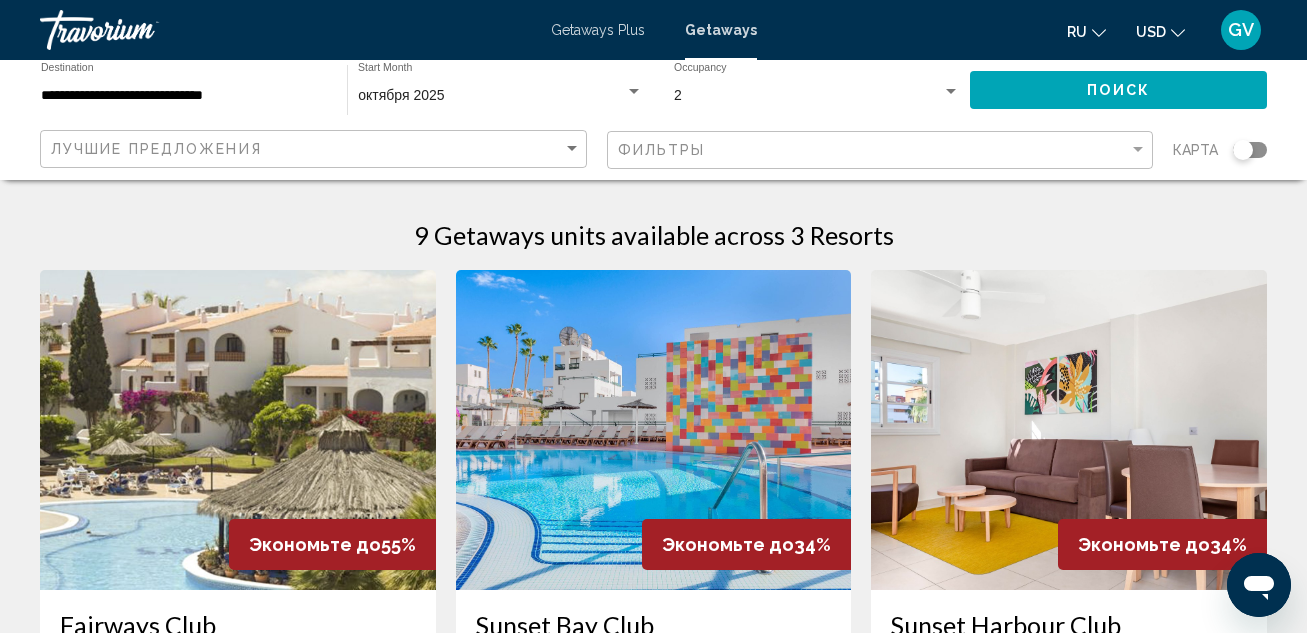 scroll, scrollTop: 553, scrollLeft: 0, axis: vertical 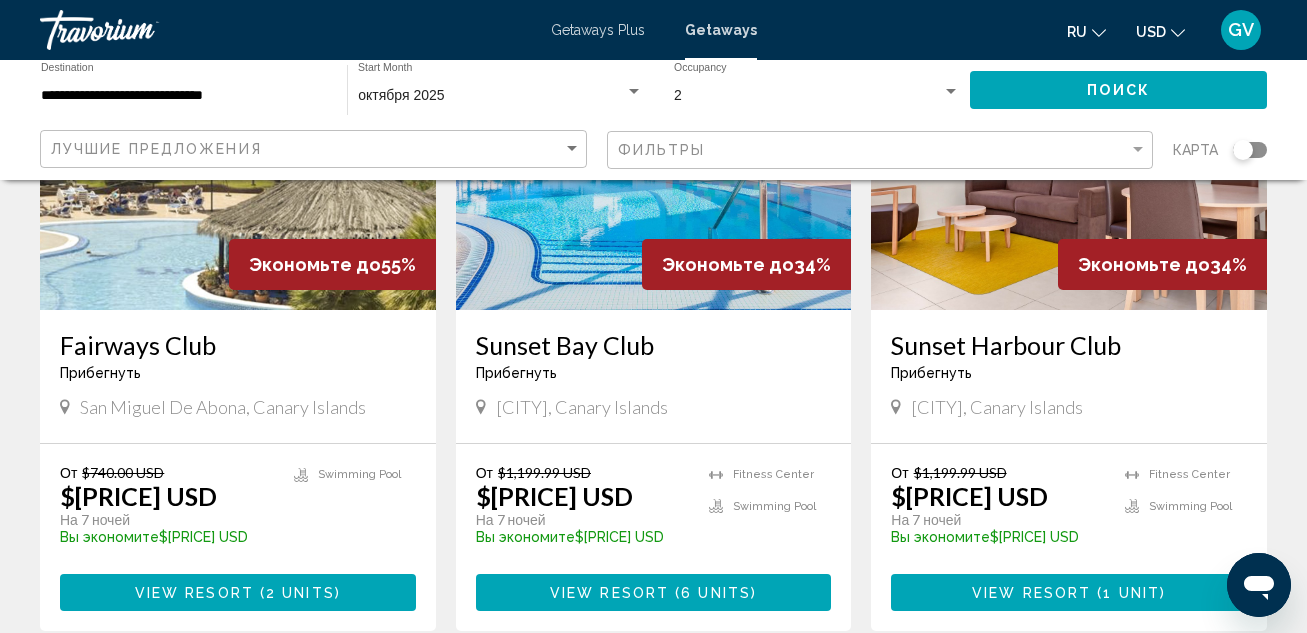 click on "San Miguel de Abona, Canary Islands От $[PRICE] USD $[PRICE] USD На 7 ночей Вы экономите $[PRICE] USD temp 3.9 Swimming Pool View Resort ([NUMBER] units)" at bounding box center [238, 310] 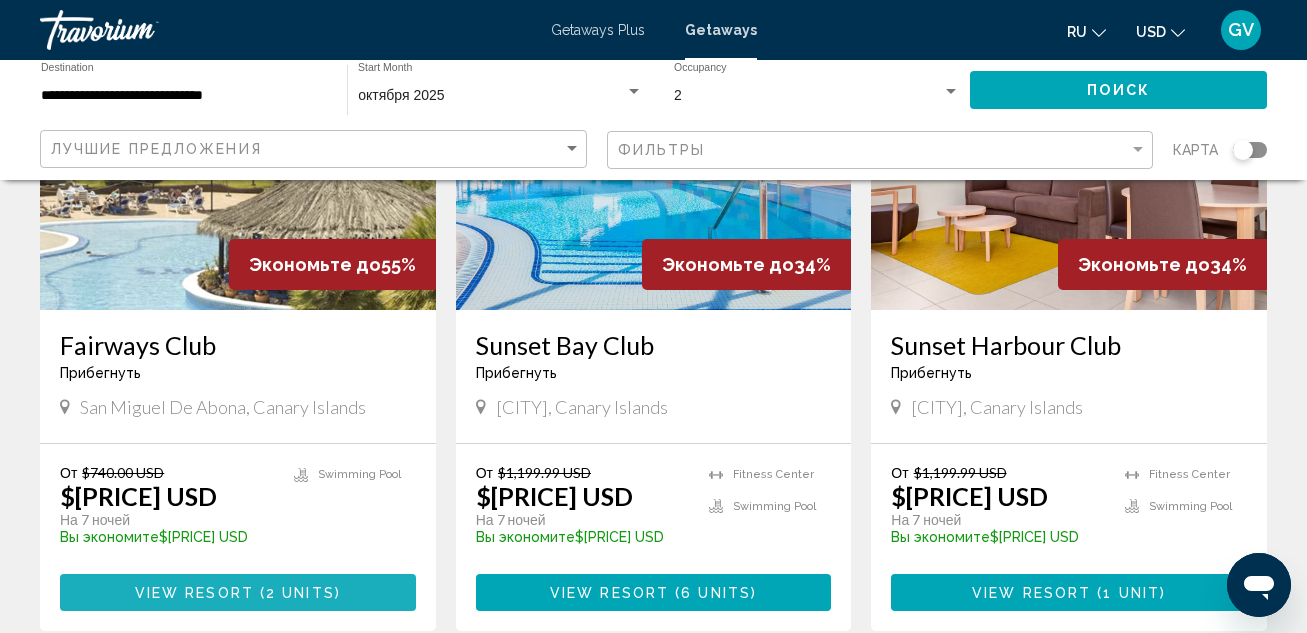 click on "View Resort    ( 2 units )" at bounding box center (238, 592) 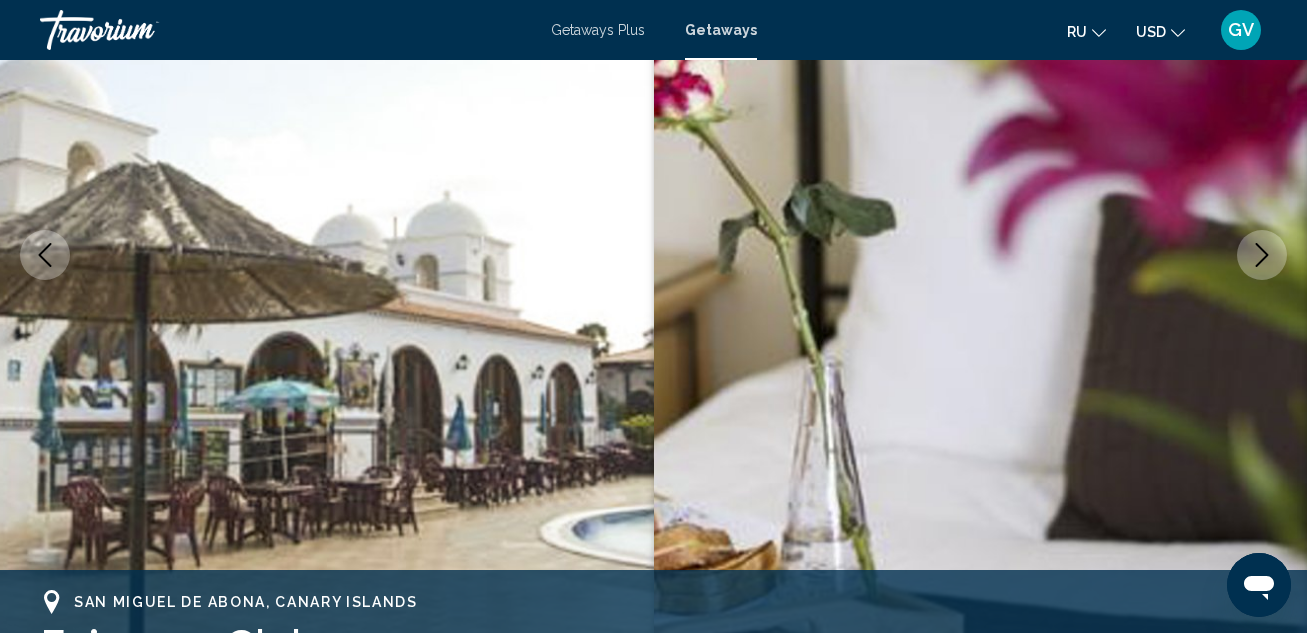 scroll, scrollTop: 218, scrollLeft: 0, axis: vertical 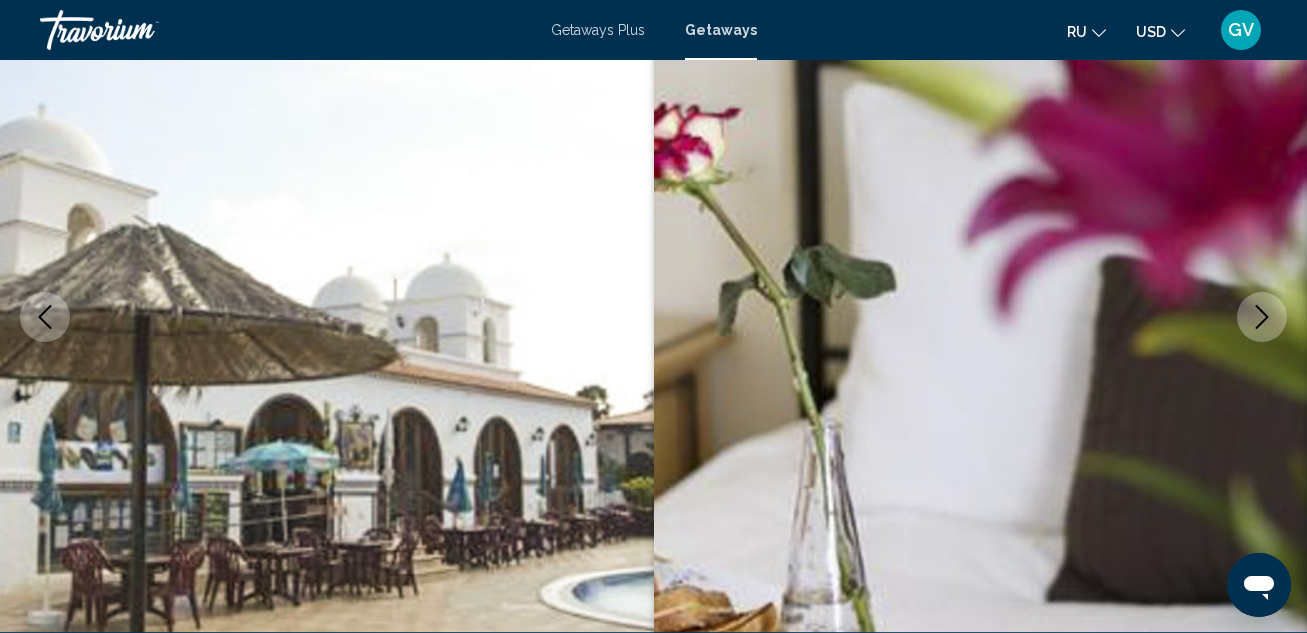 click at bounding box center [1262, 317] 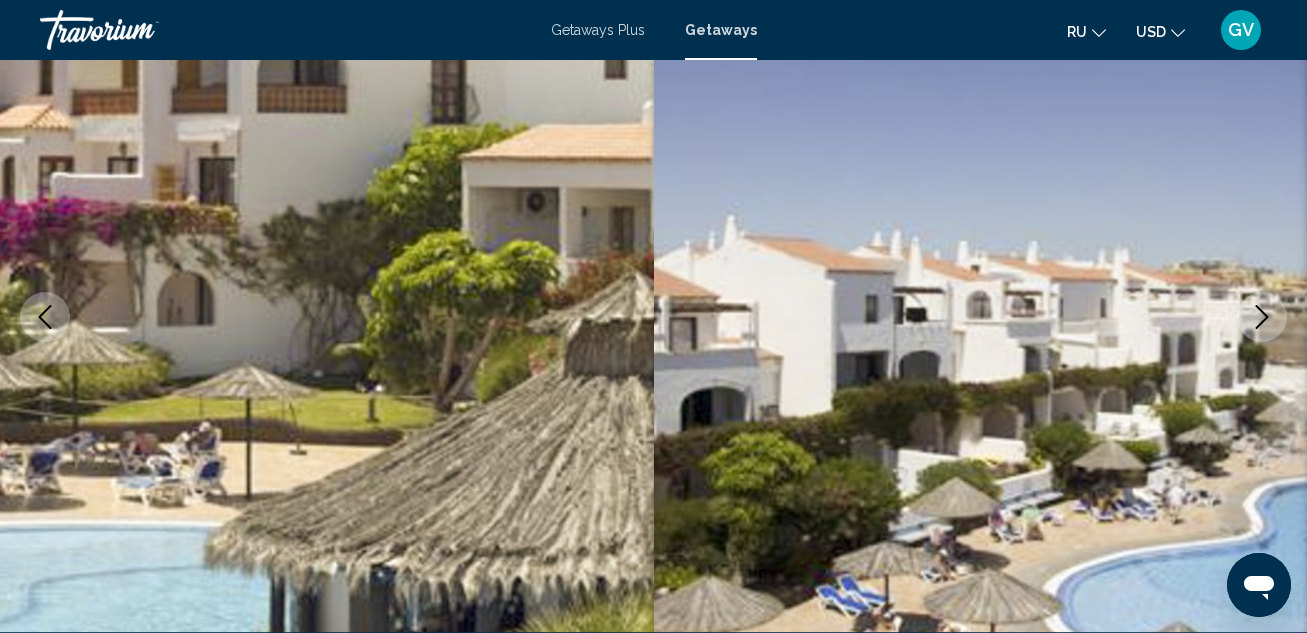 click at bounding box center (1262, 317) 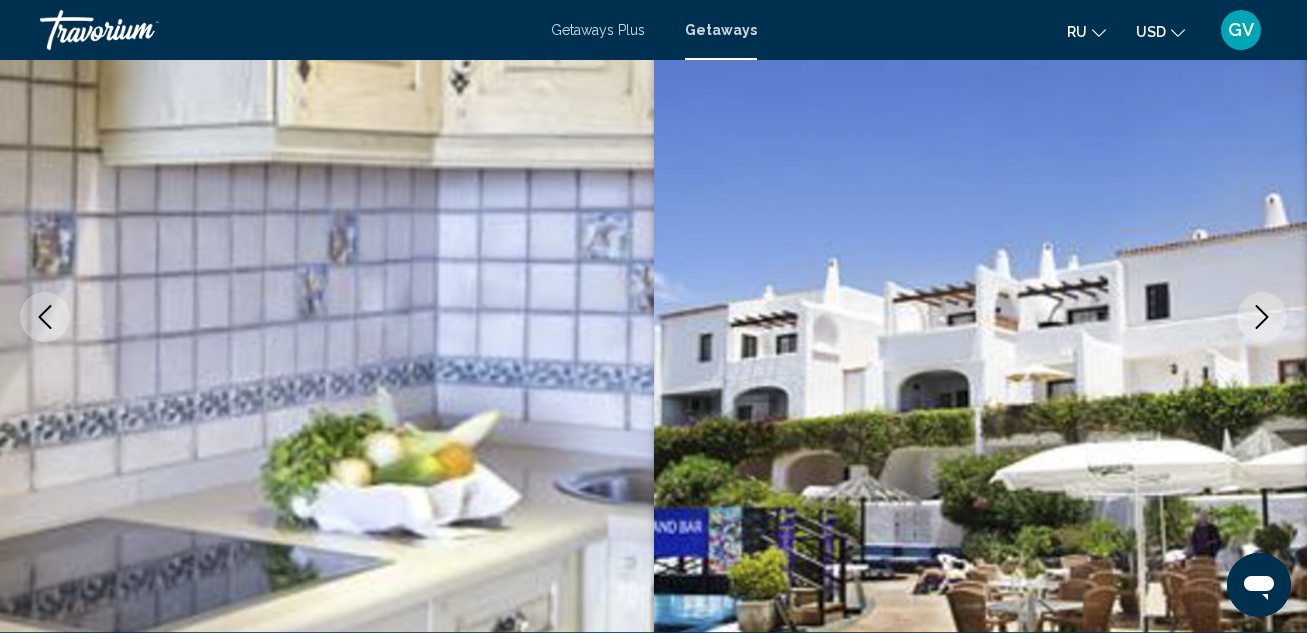 click at bounding box center [1262, 317] 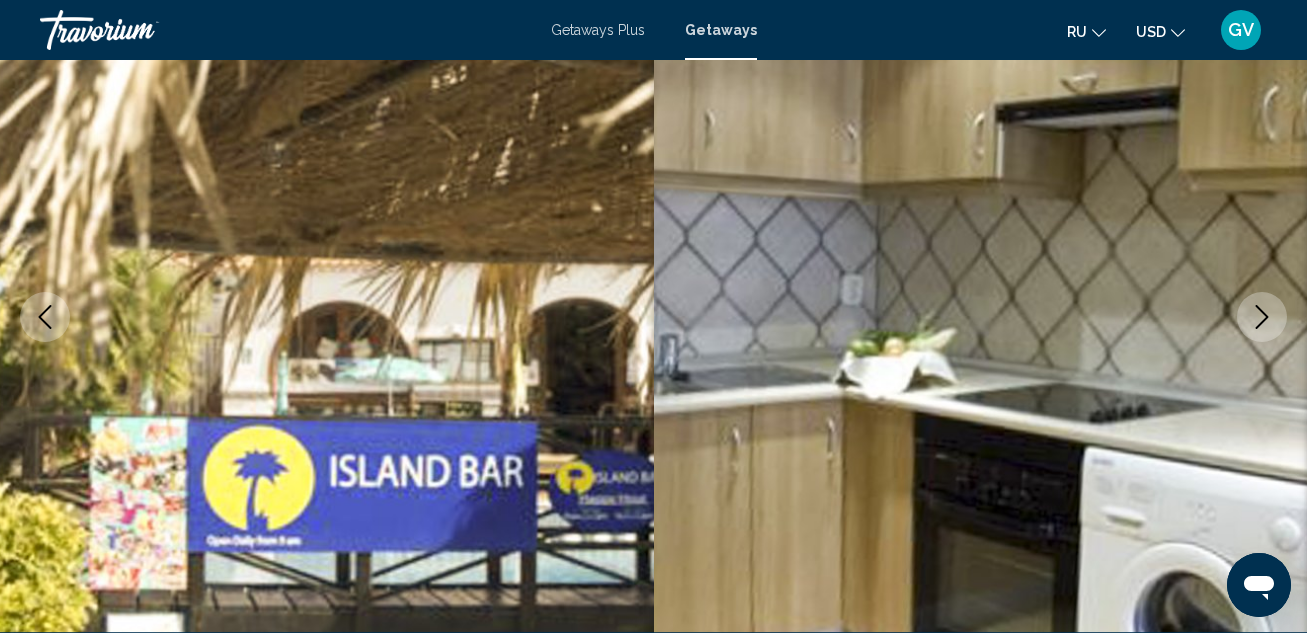 click at bounding box center (1262, 317) 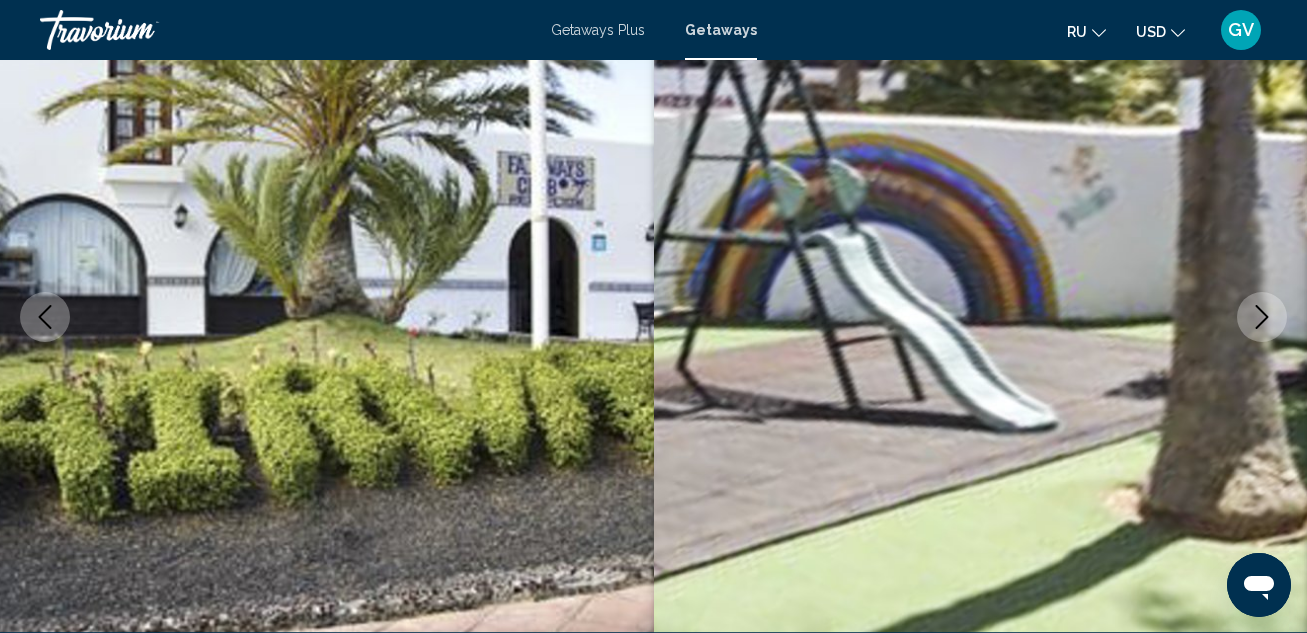 click at bounding box center [1262, 317] 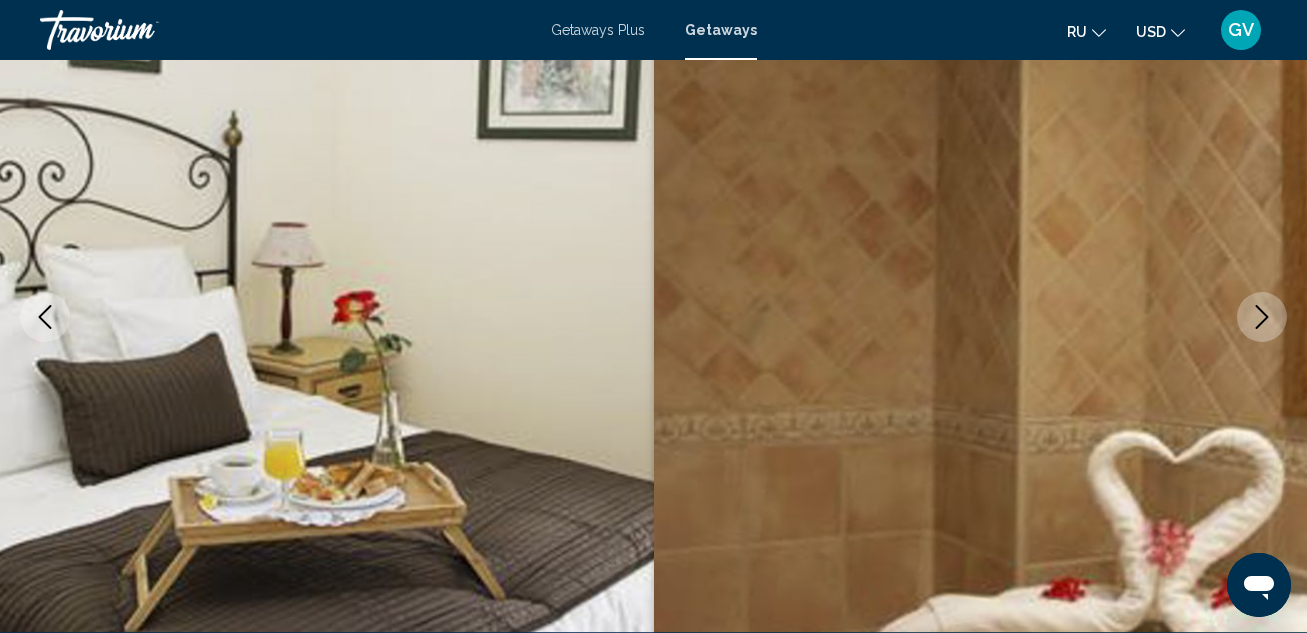 click at bounding box center [1262, 317] 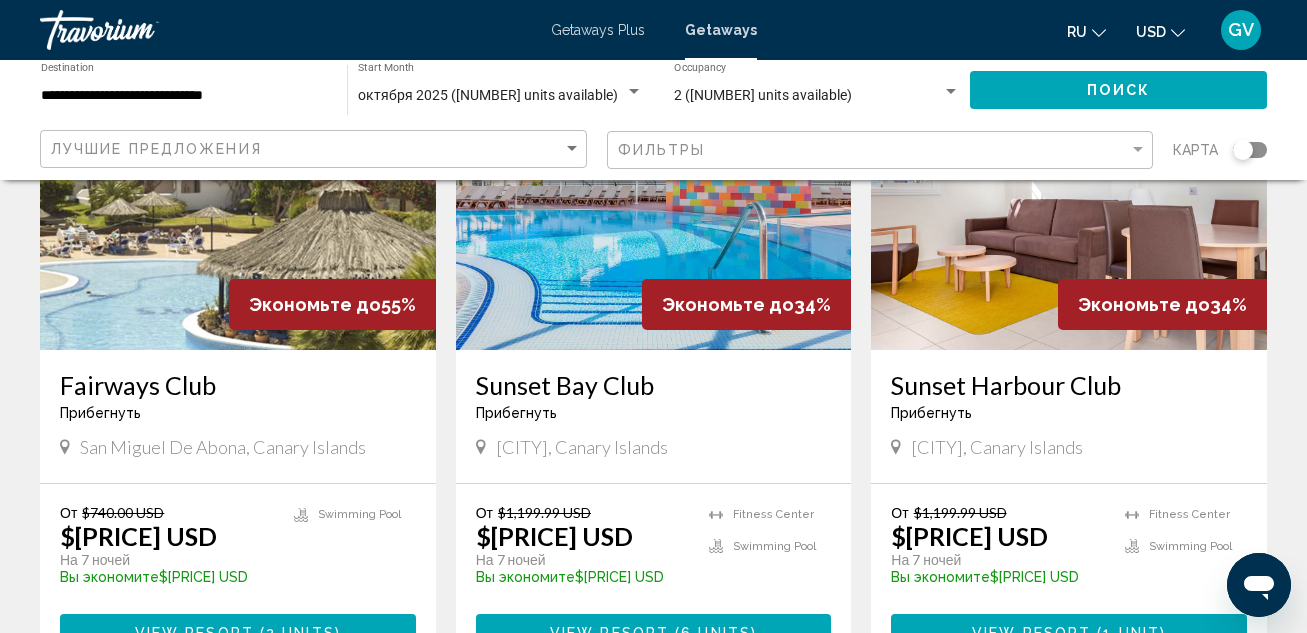 scroll, scrollTop: 280, scrollLeft: 0, axis: vertical 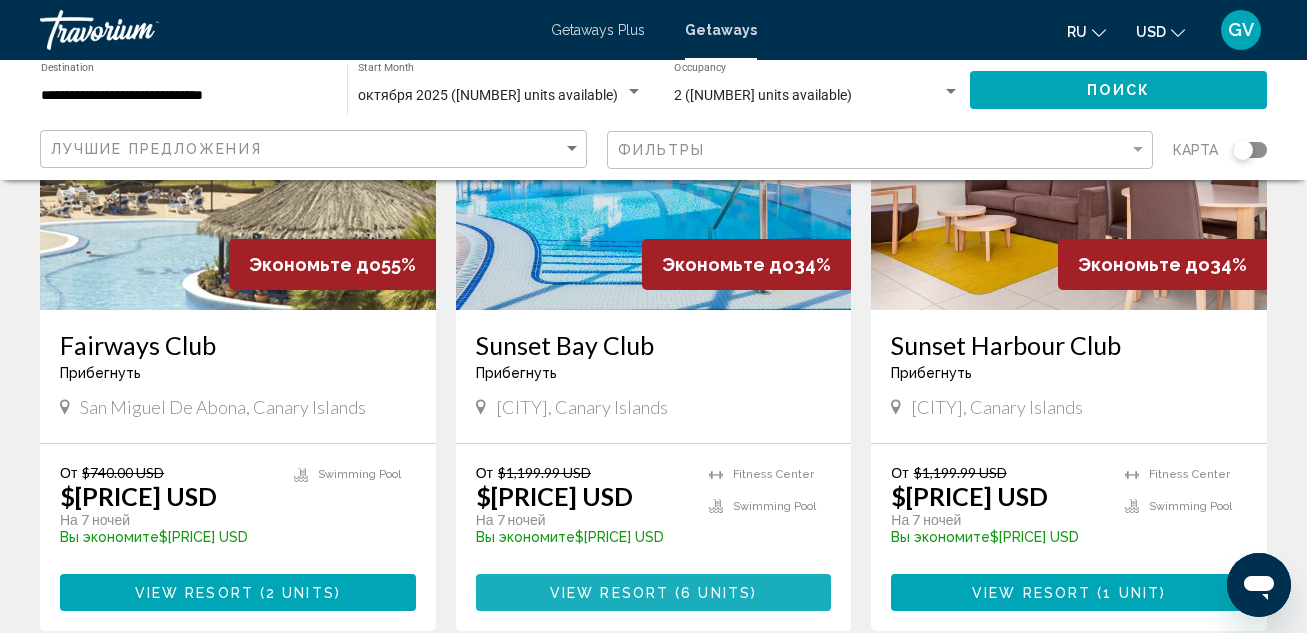 click on "View Resort" at bounding box center [609, 593] 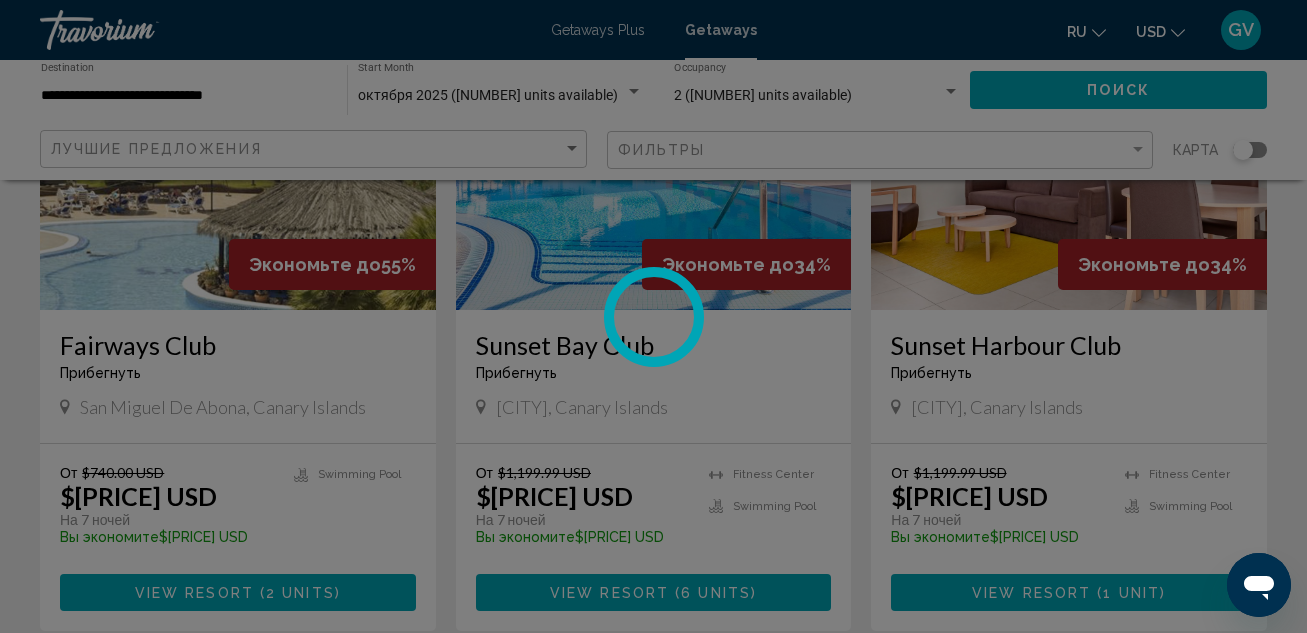 scroll, scrollTop: 218, scrollLeft: 0, axis: vertical 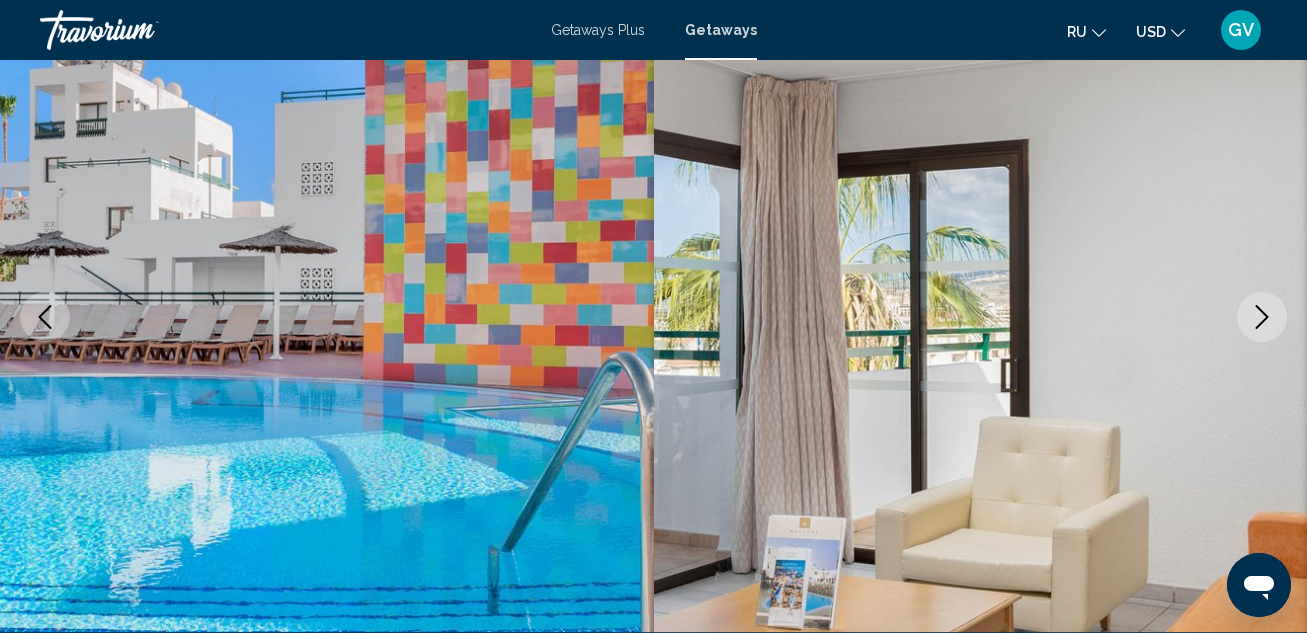 type 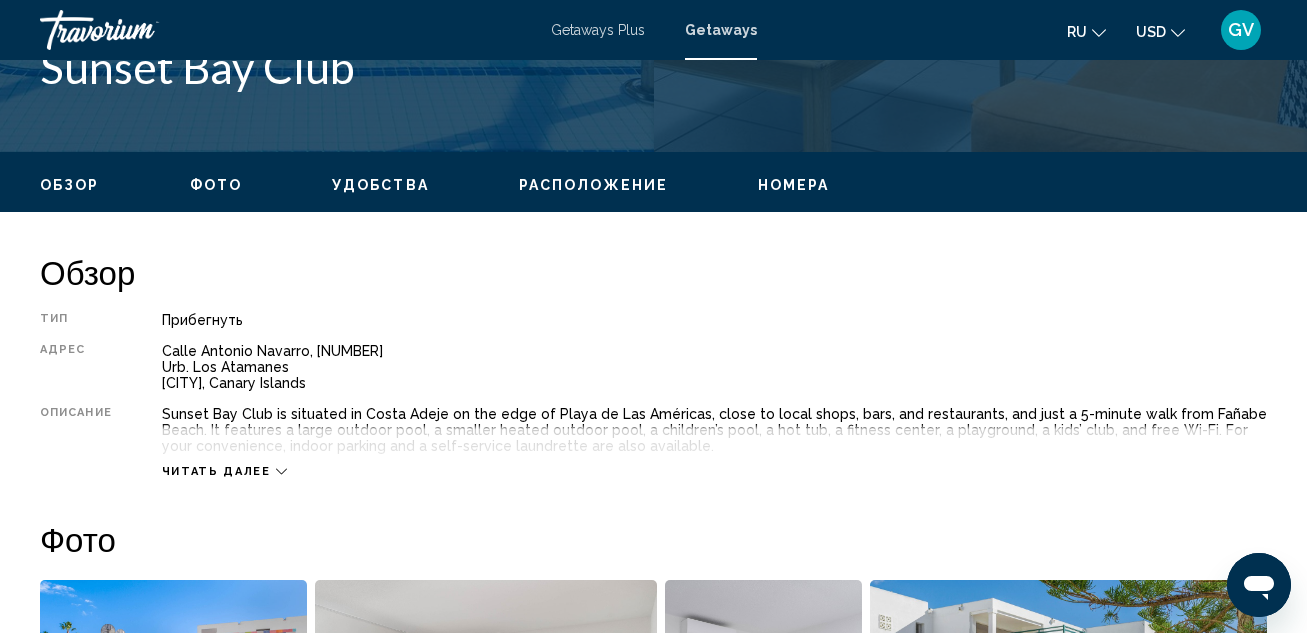 scroll, scrollTop: 898, scrollLeft: 0, axis: vertical 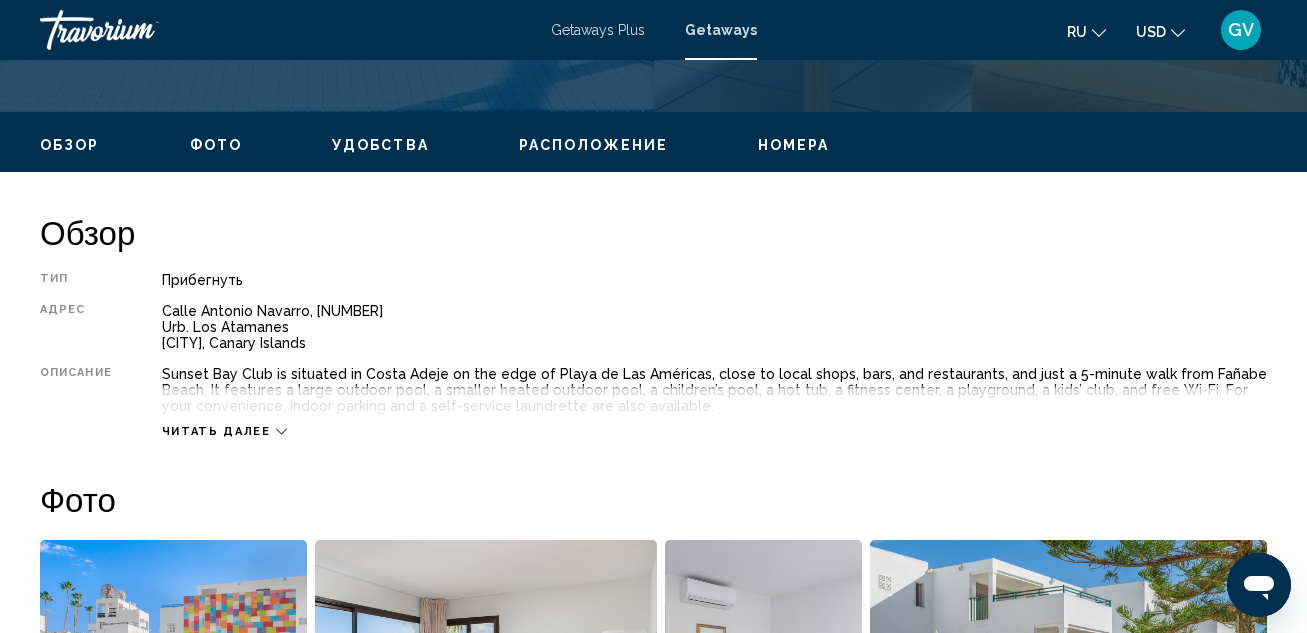 click 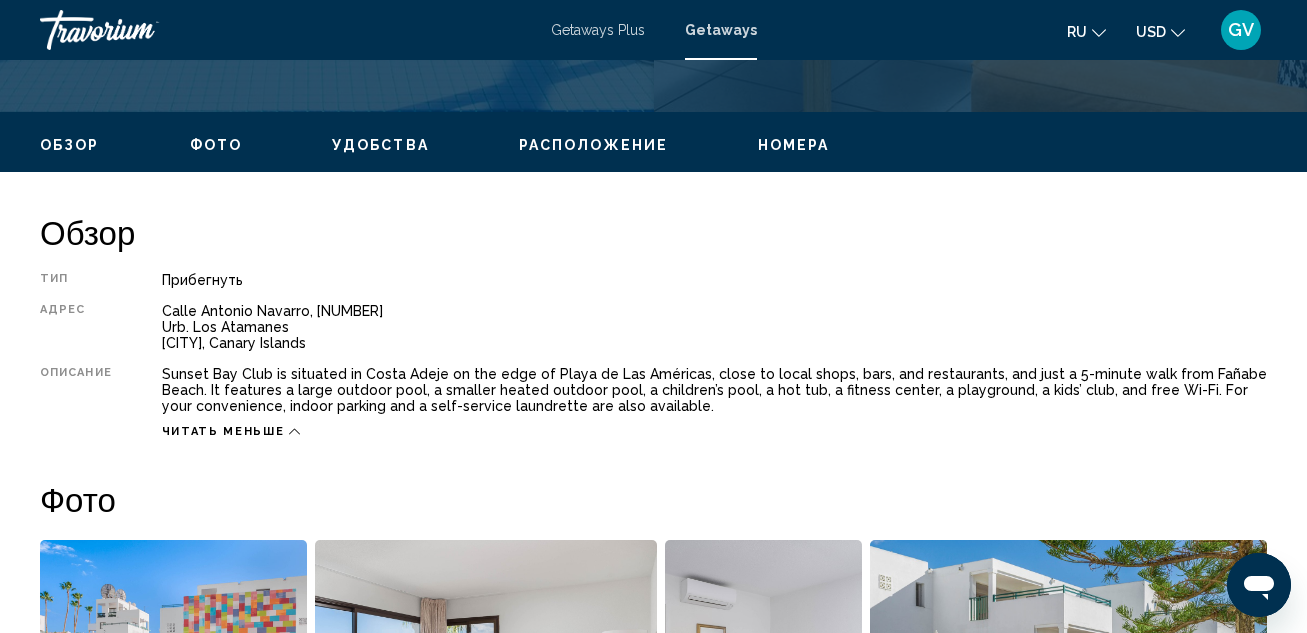 click 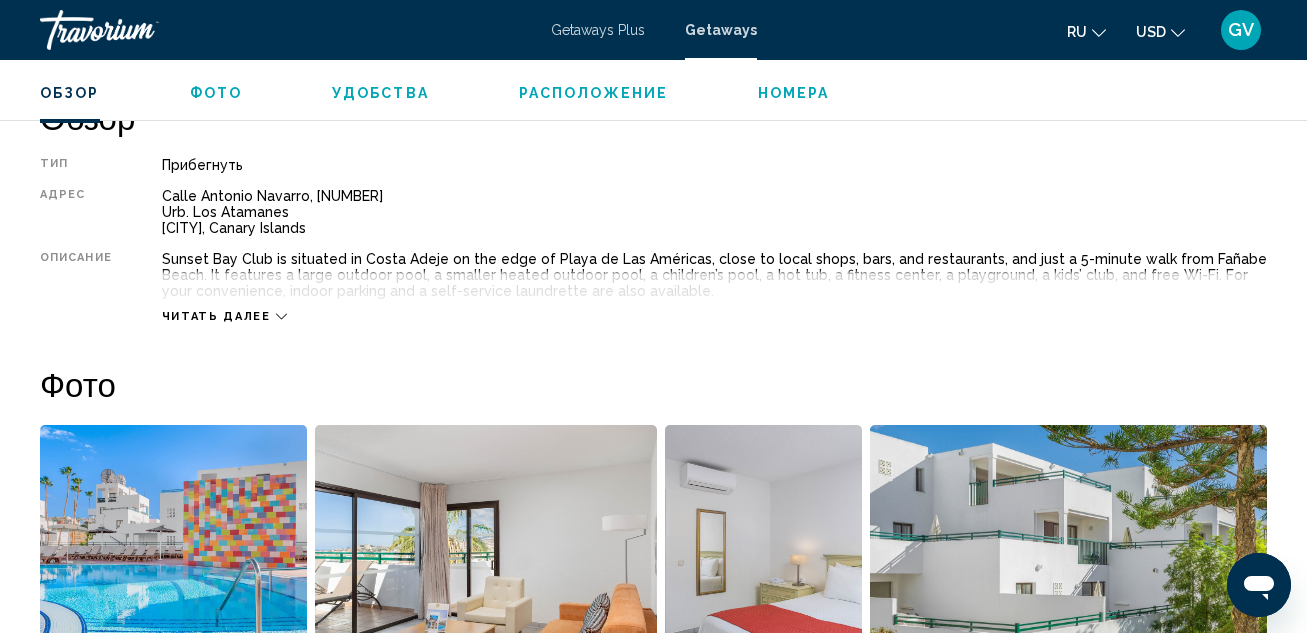 type 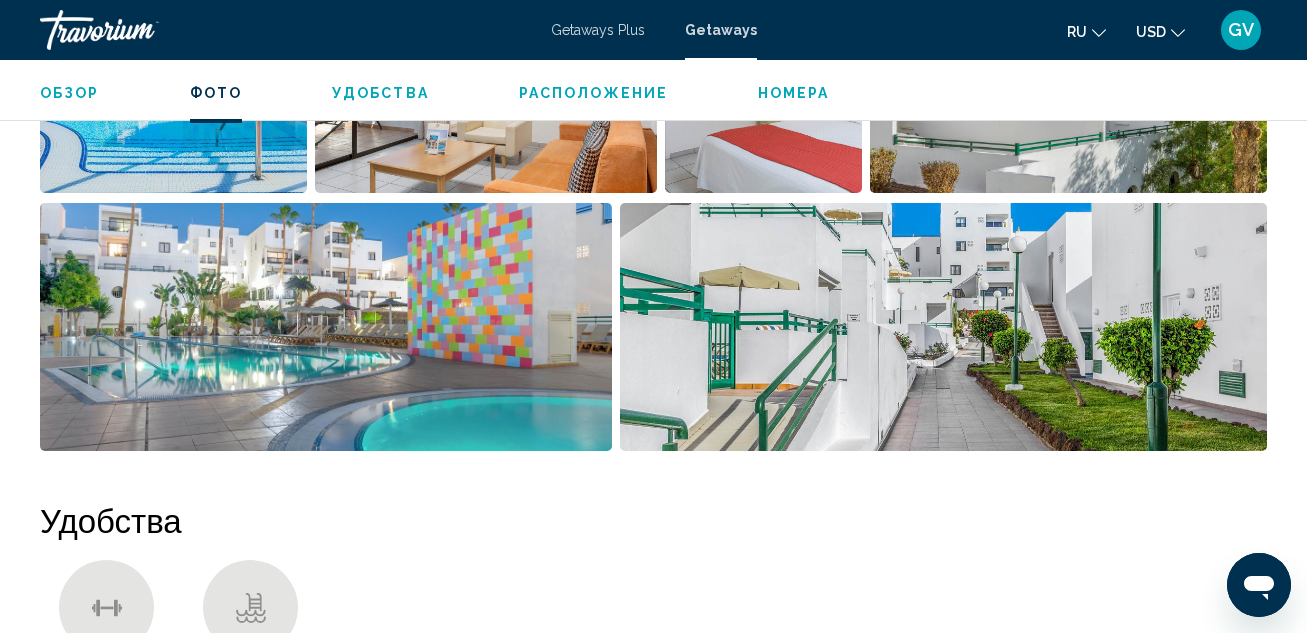 scroll, scrollTop: 1454, scrollLeft: 0, axis: vertical 